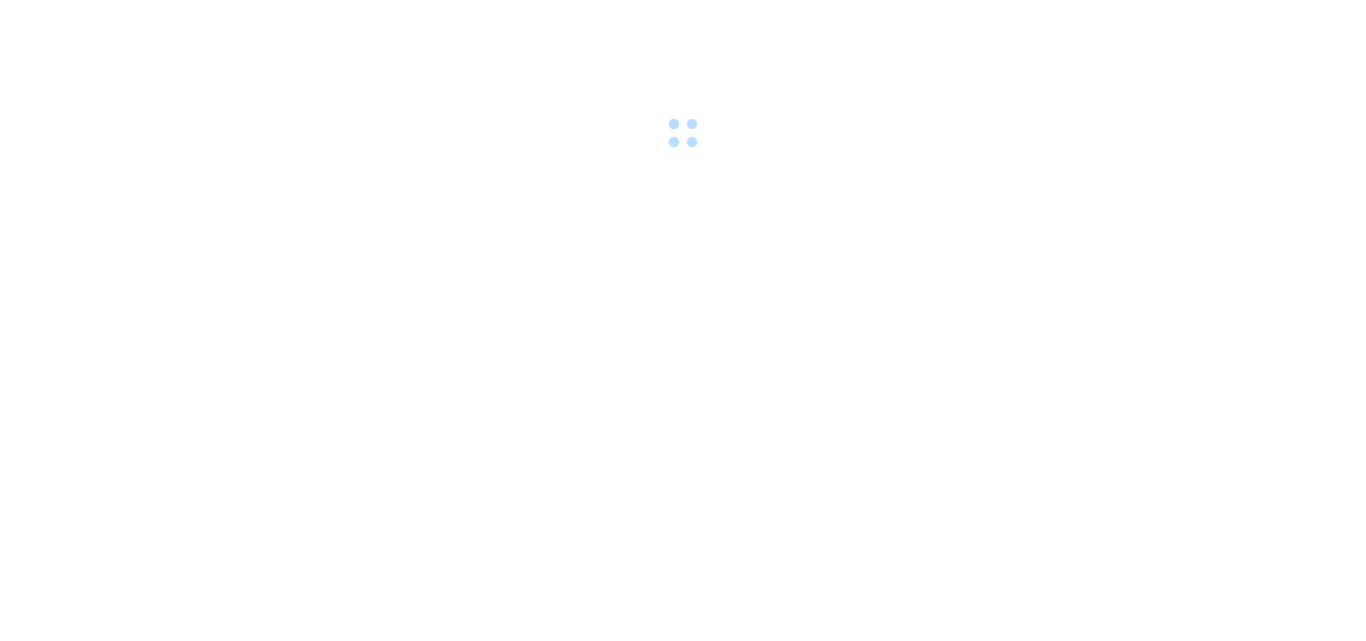 scroll, scrollTop: 0, scrollLeft: 0, axis: both 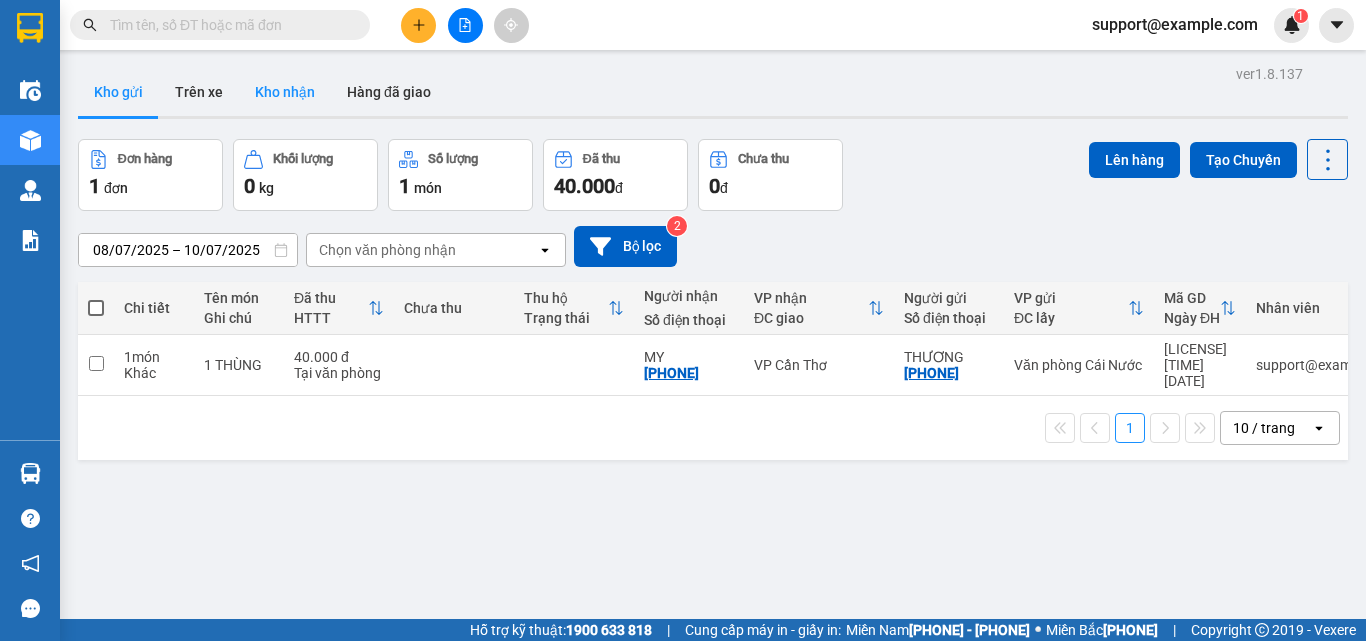 click on "Kho nhận" at bounding box center [285, 92] 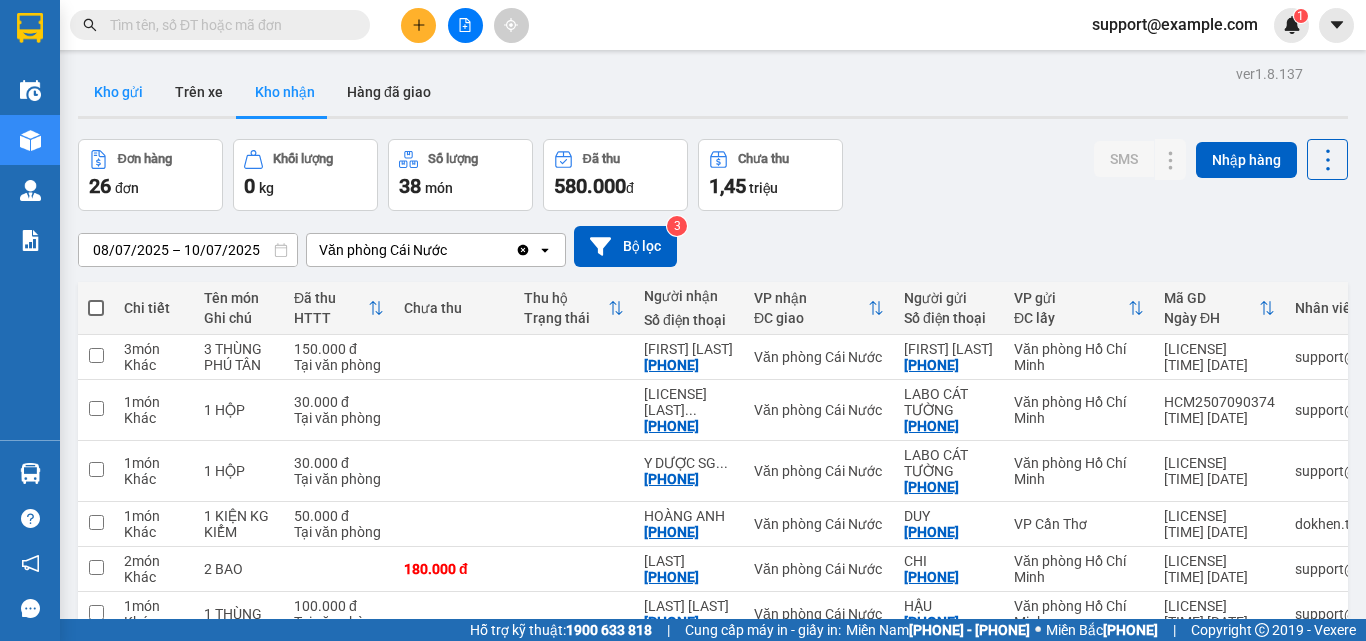 click on "Kho gửi" at bounding box center [118, 92] 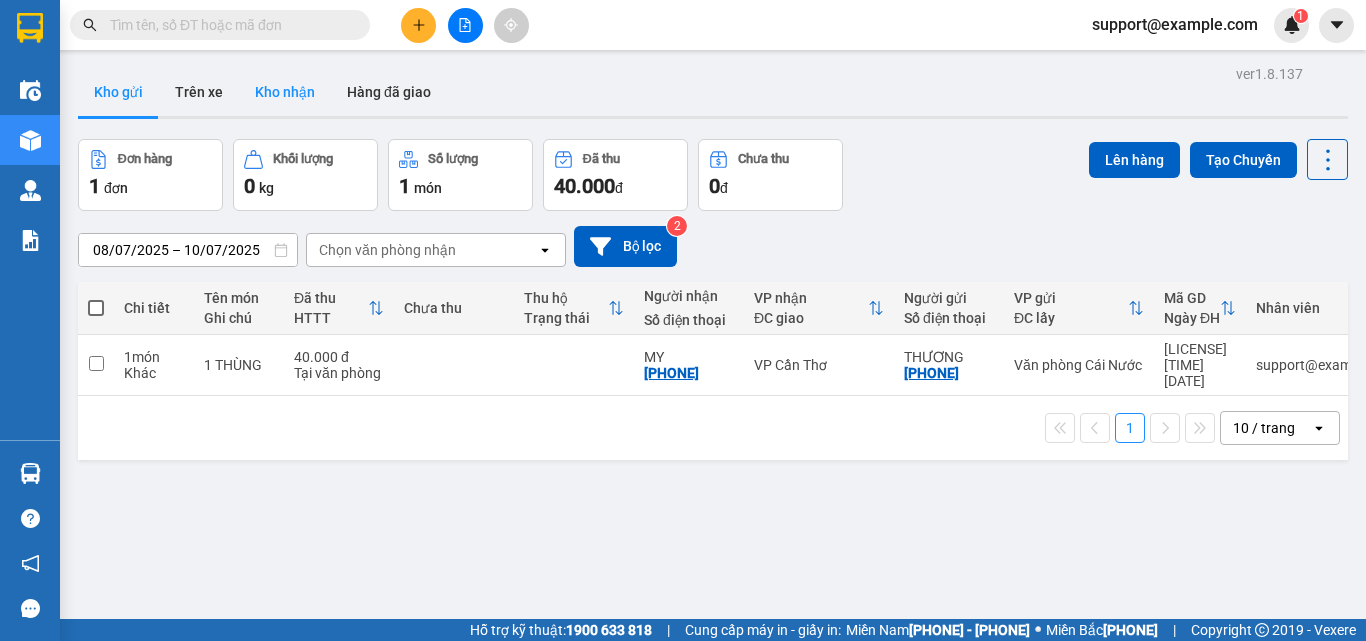 click on "Kho nhận" at bounding box center (285, 92) 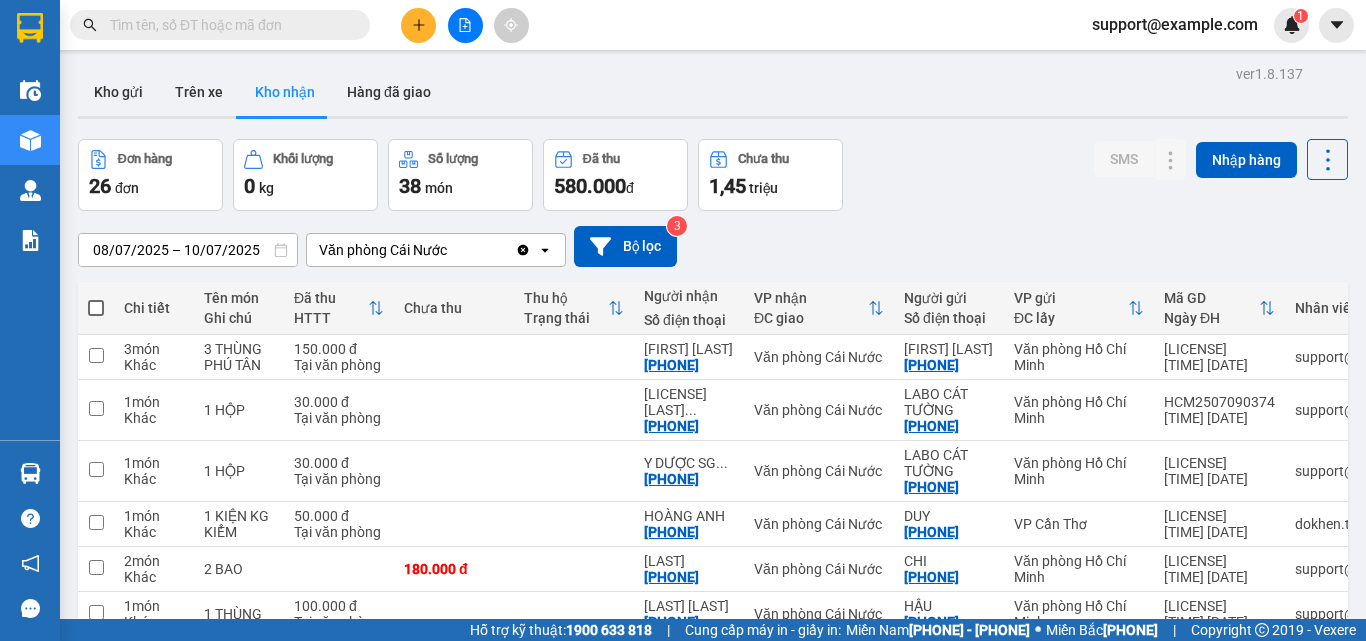 scroll, scrollTop: 108, scrollLeft: 0, axis: vertical 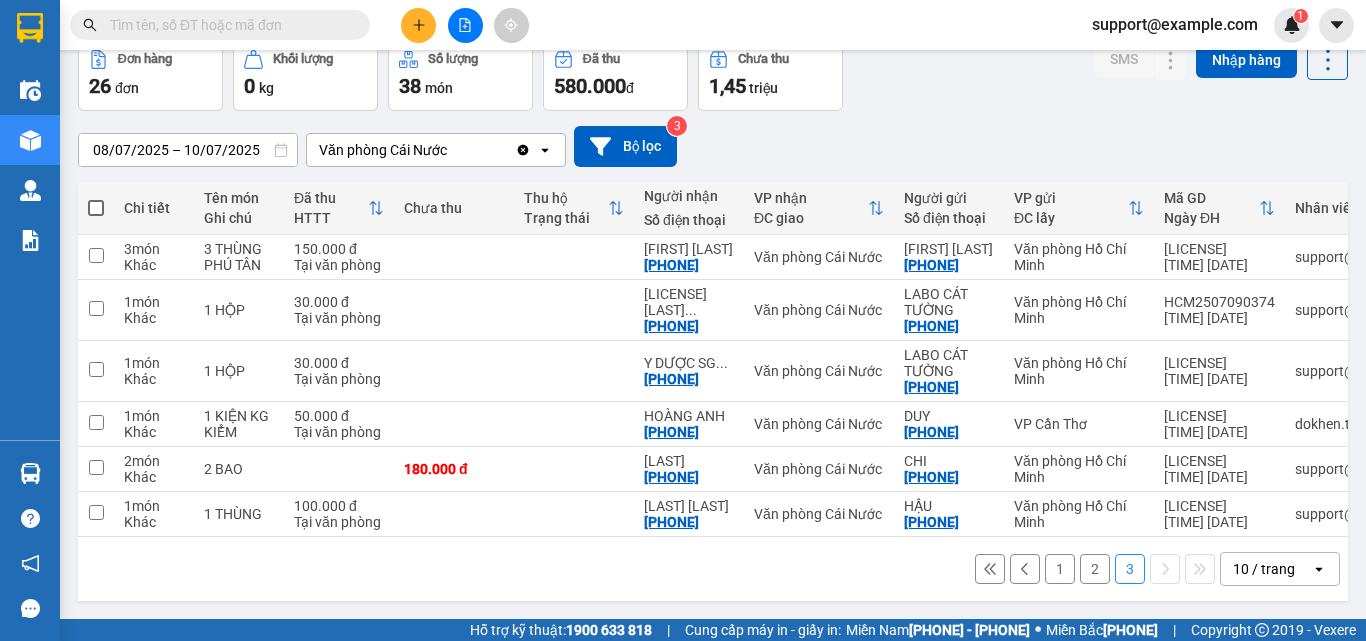 click on "1" at bounding box center (1060, 569) 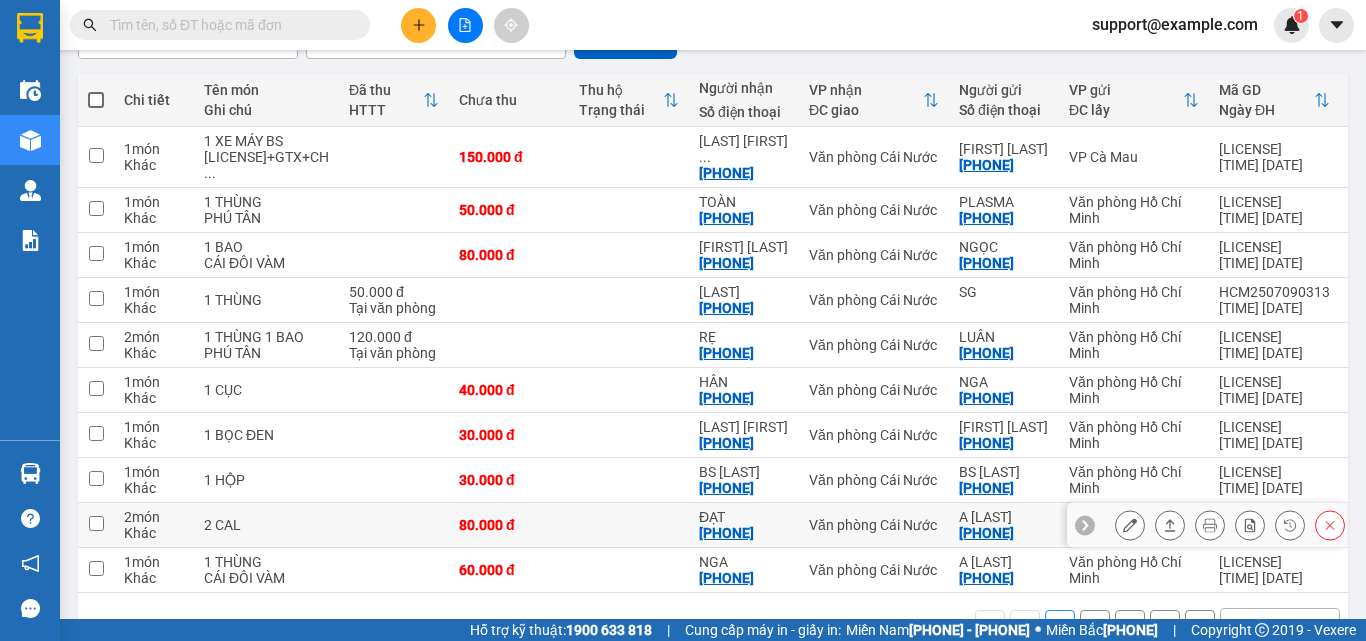 scroll, scrollTop: 304, scrollLeft: 0, axis: vertical 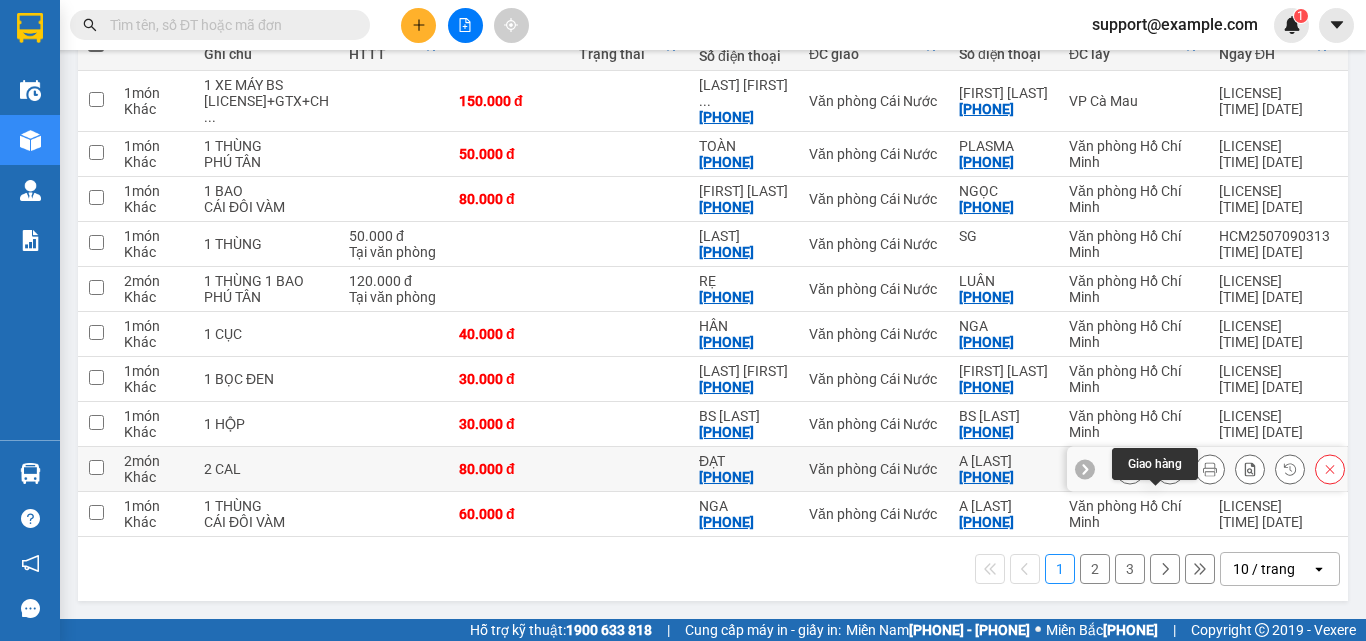 click at bounding box center [1170, 469] 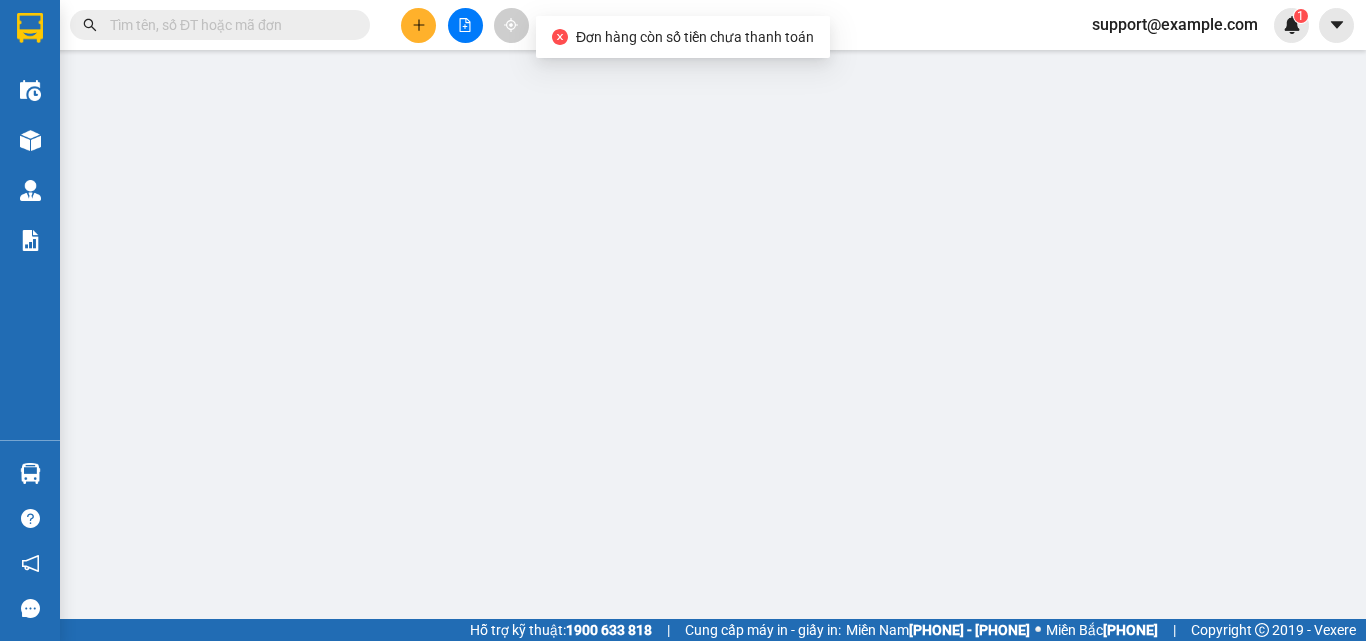 scroll, scrollTop: 0, scrollLeft: 0, axis: both 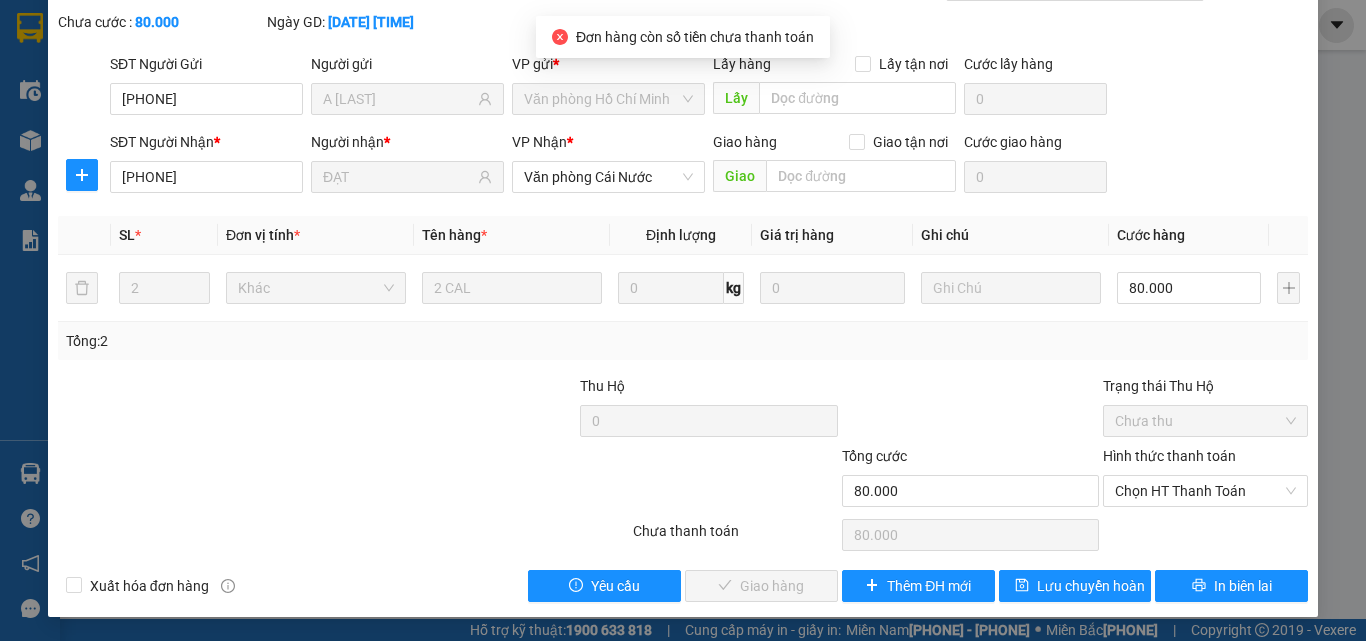 click on "Chọn HT Thanh Toán" at bounding box center (1205, 491) 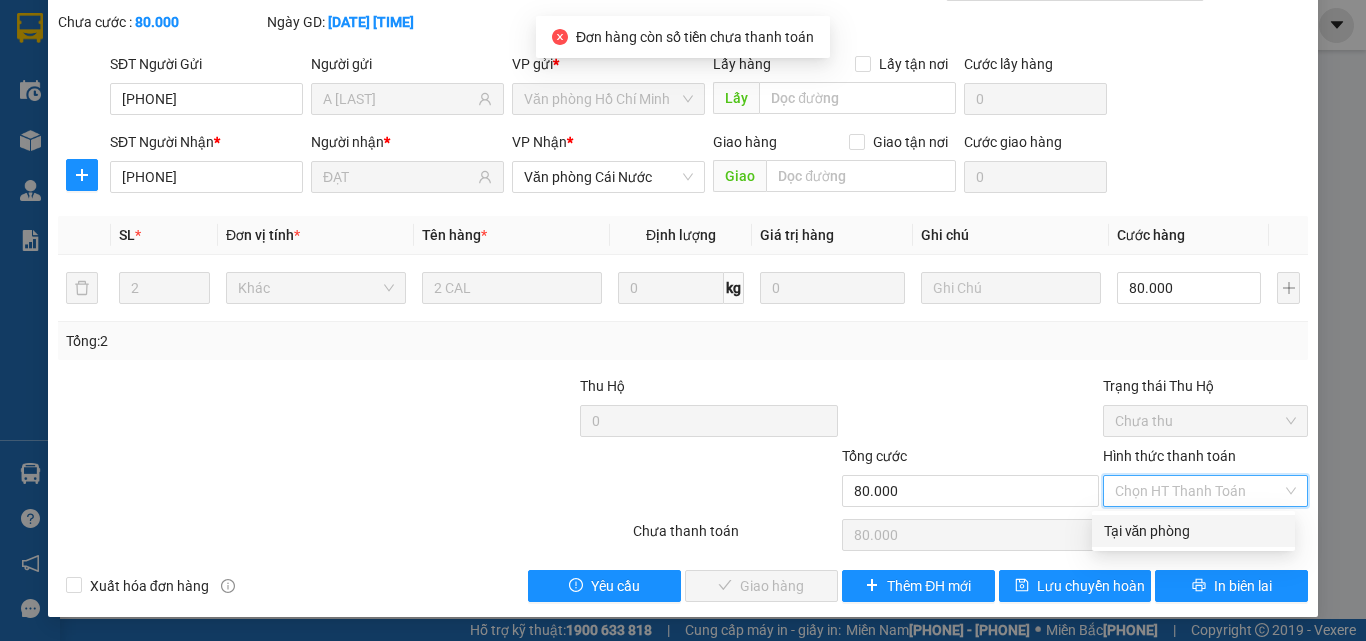 click on "Tại văn phòng" at bounding box center (1193, 531) 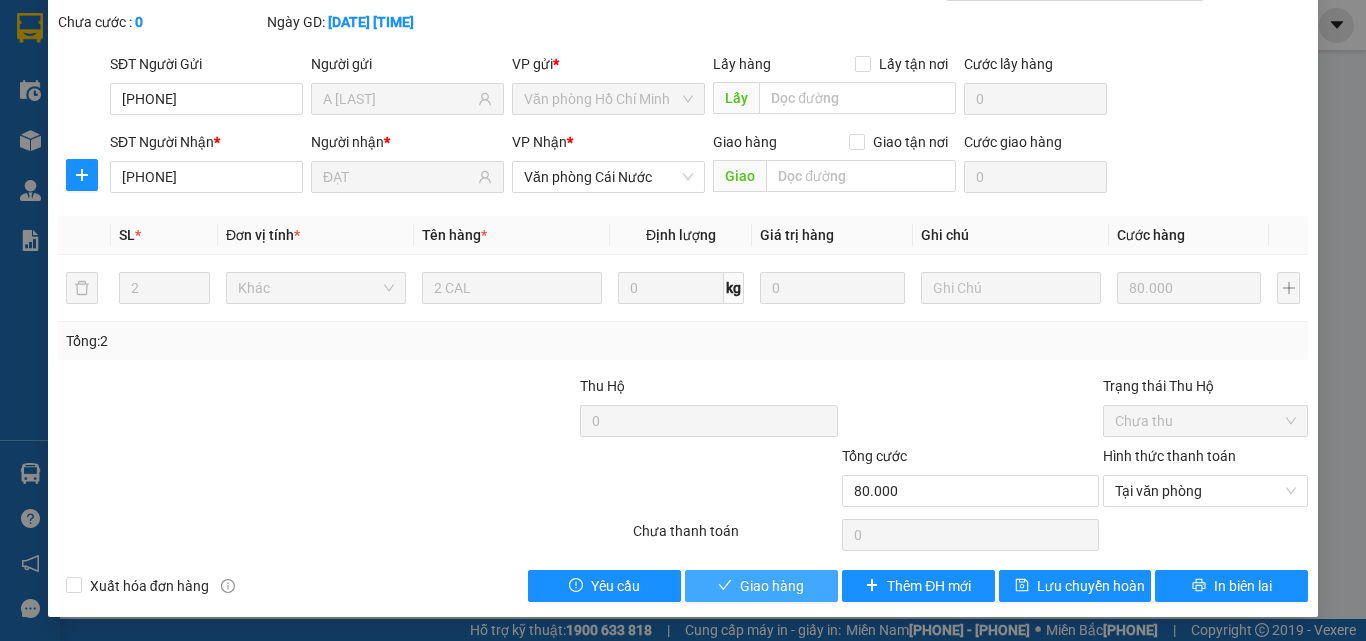 click on "Giao hàng" at bounding box center [761, 586] 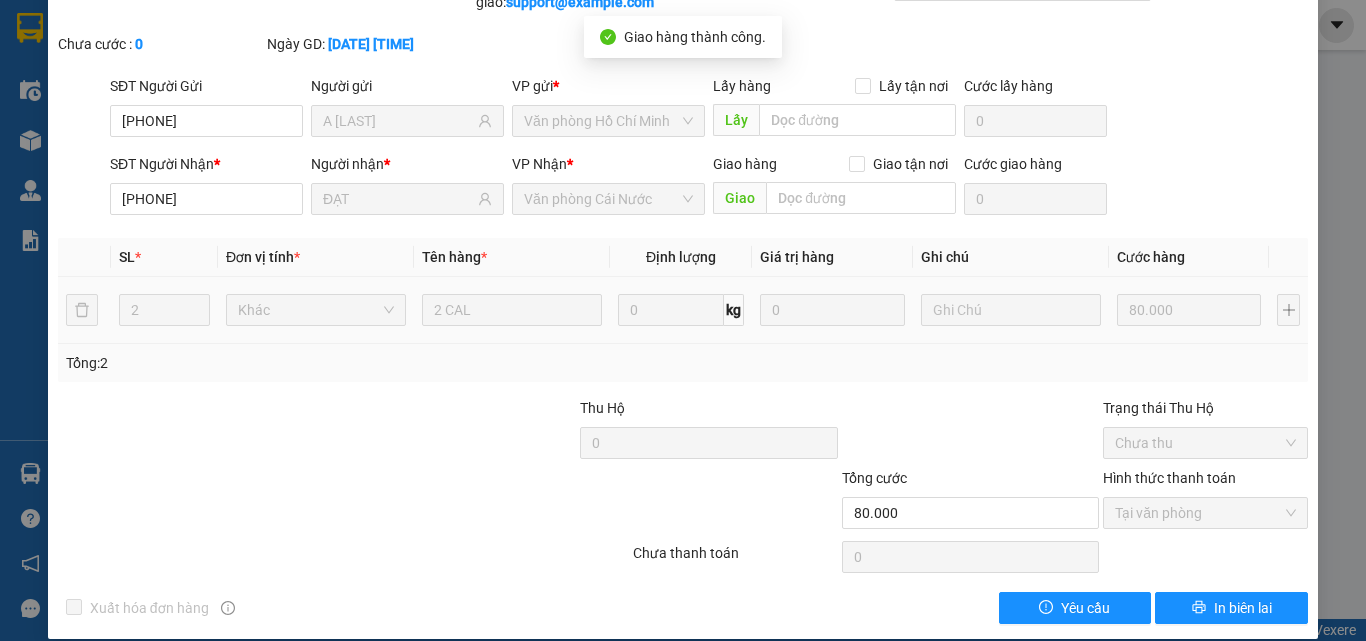 scroll, scrollTop: 0, scrollLeft: 0, axis: both 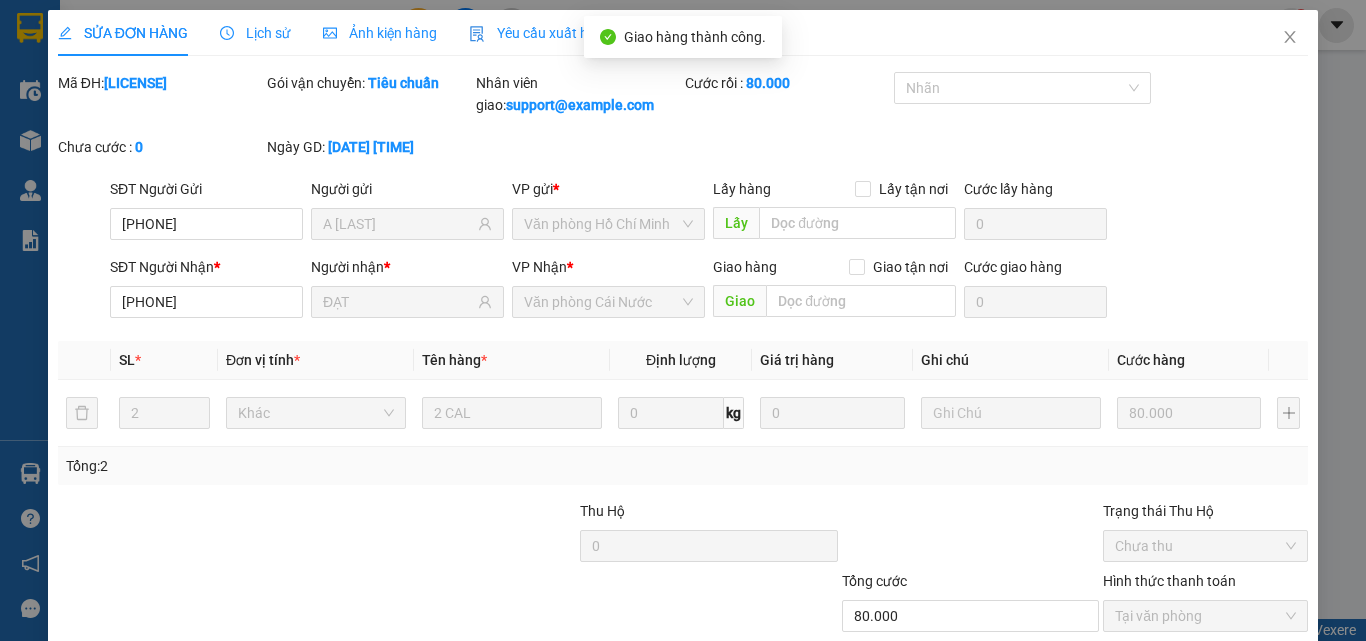 click at bounding box center [1290, 37] 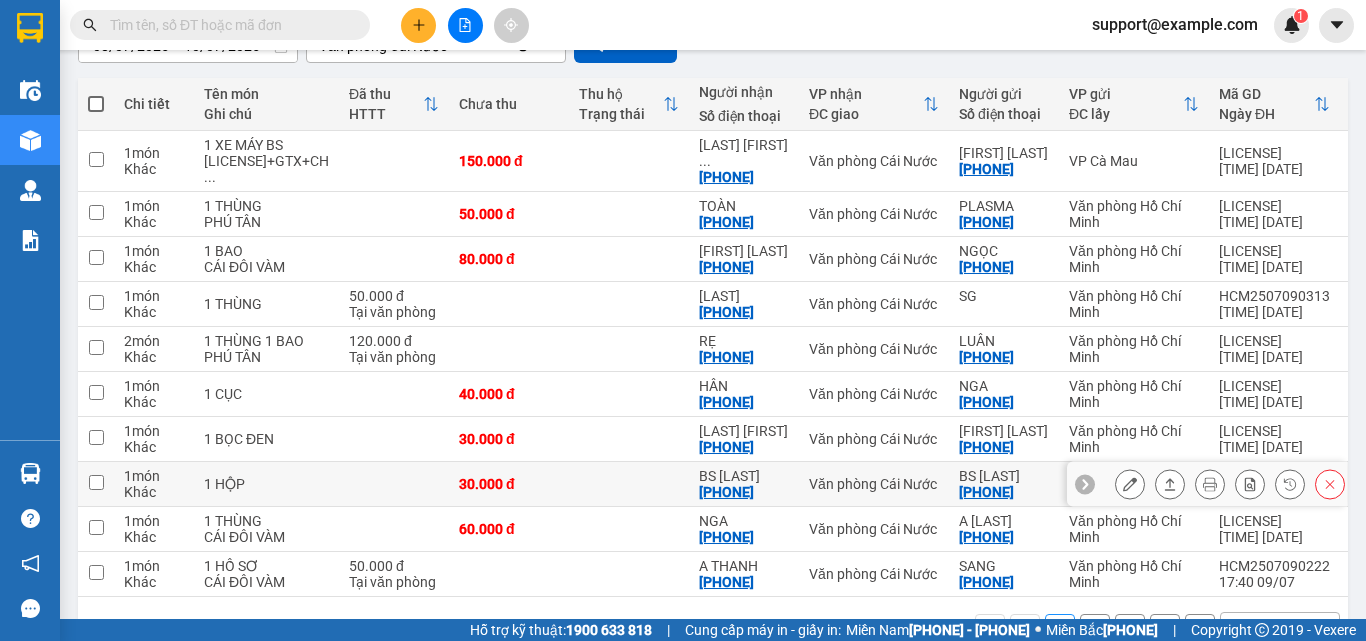 scroll, scrollTop: 304, scrollLeft: 0, axis: vertical 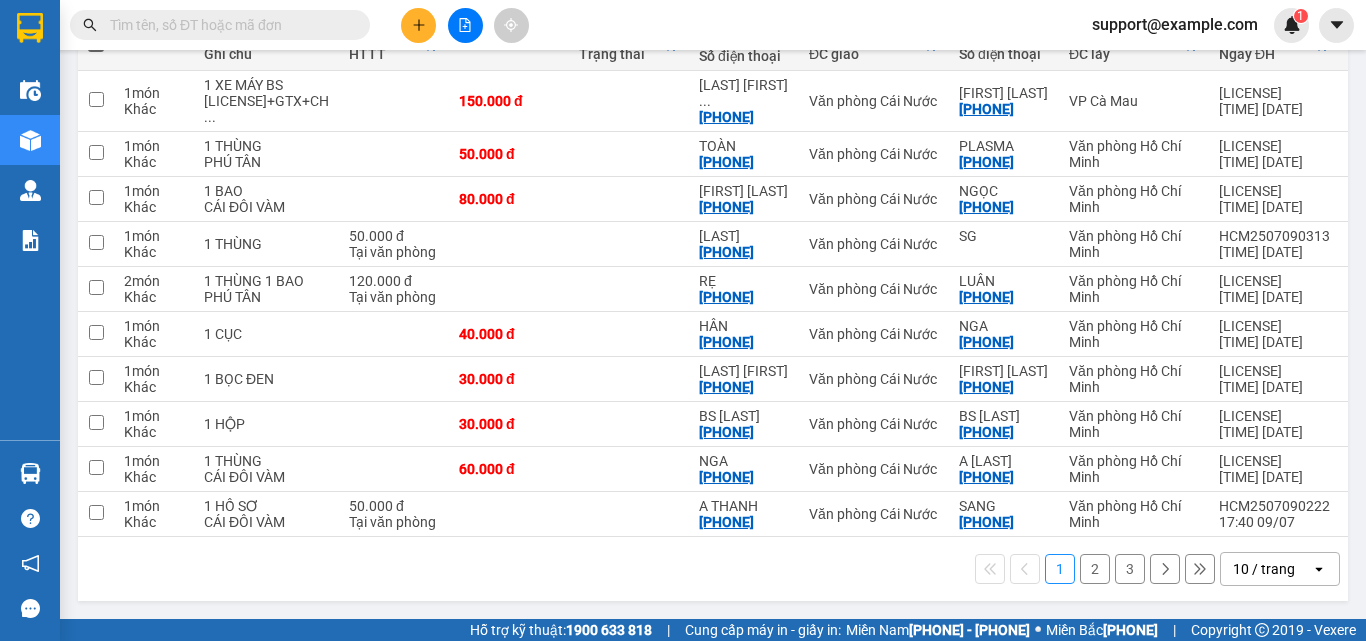 click on "2" at bounding box center (1095, 569) 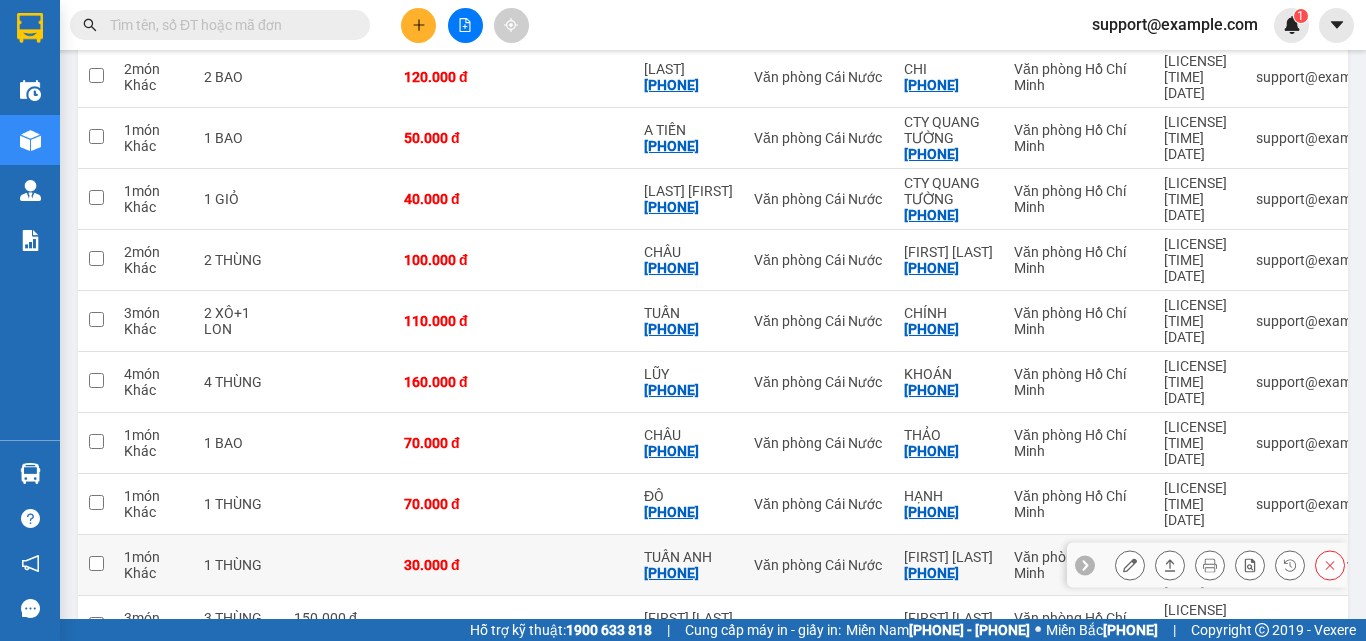scroll, scrollTop: 188, scrollLeft: 0, axis: vertical 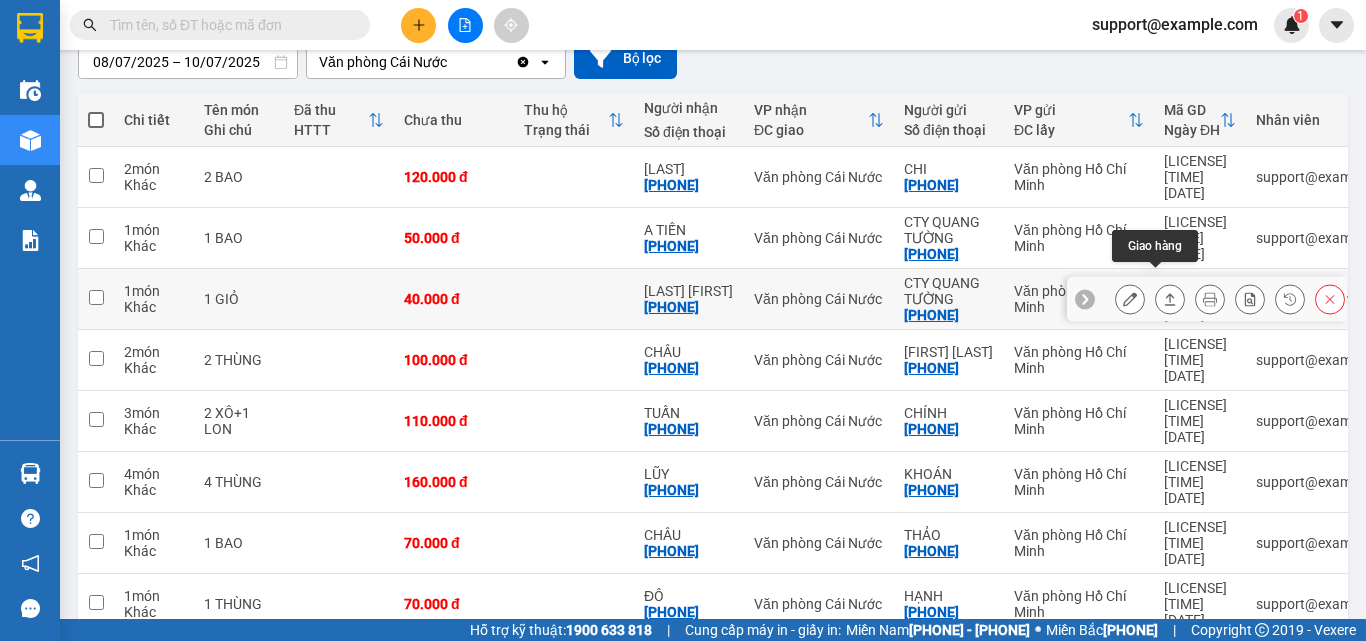 click at bounding box center [1170, 299] 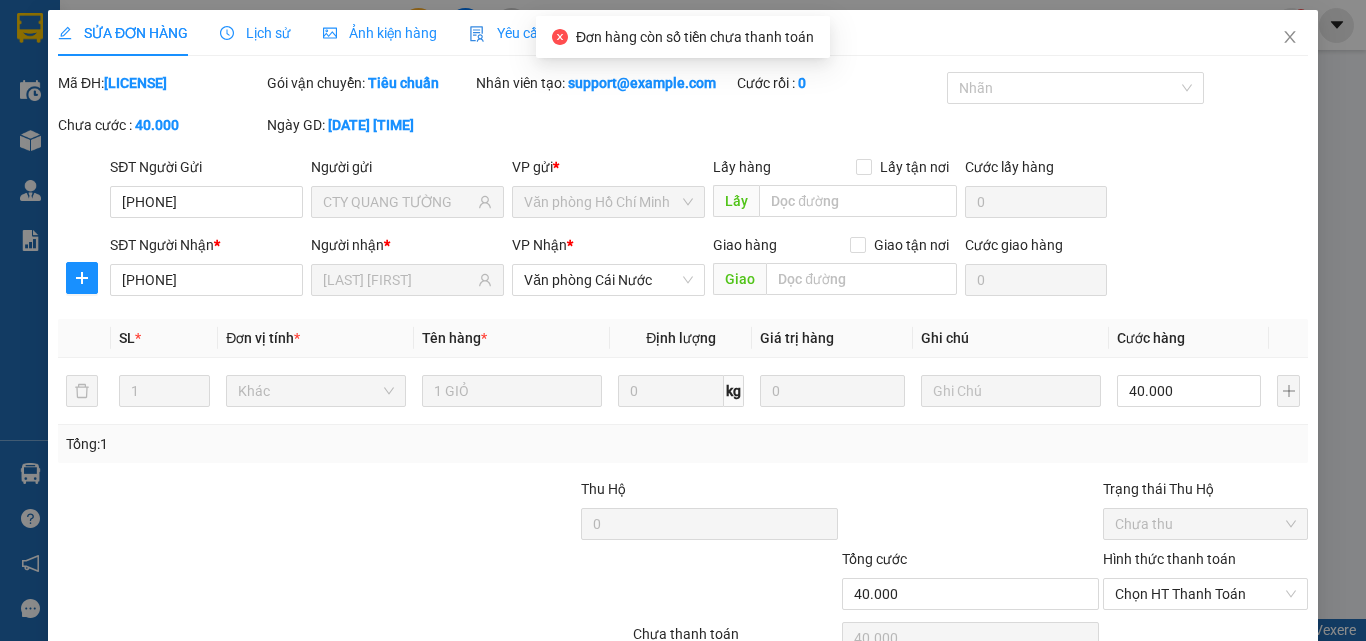 scroll, scrollTop: 0, scrollLeft: 0, axis: both 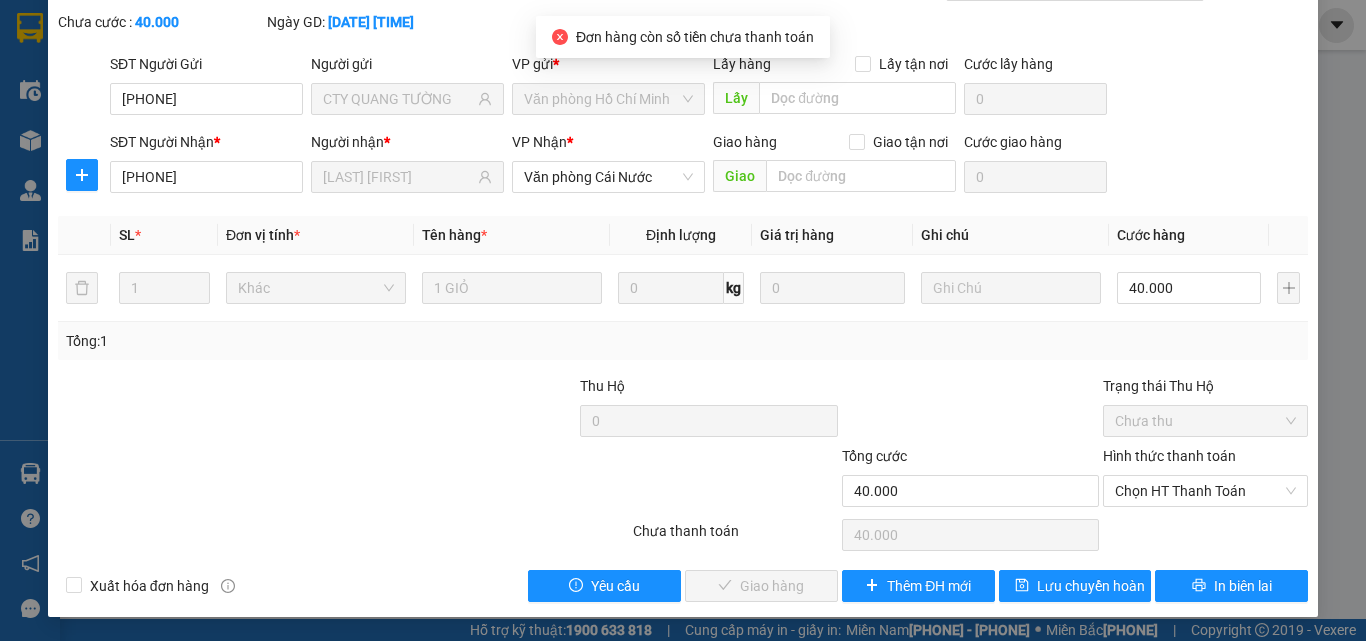 click on "Chọn HT Thanh Toán" at bounding box center (1205, 491) 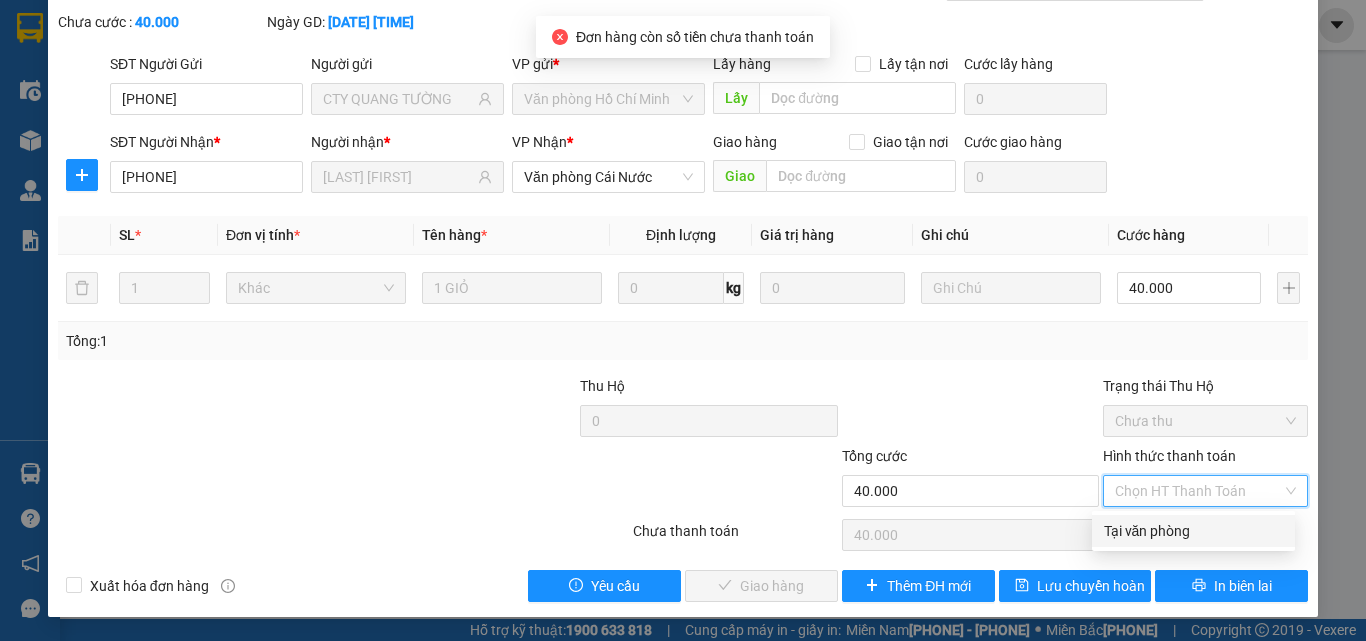click on "Tại văn phòng" at bounding box center (1193, 531) 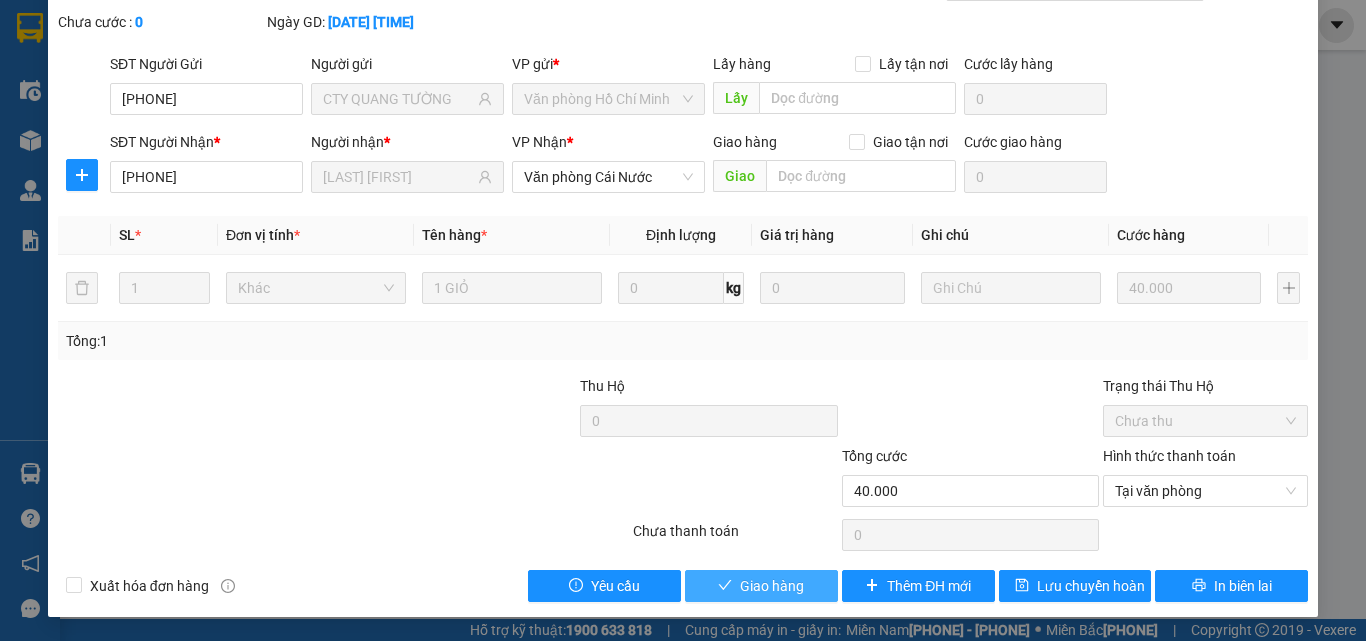 click on "Giao hàng" at bounding box center [761, 586] 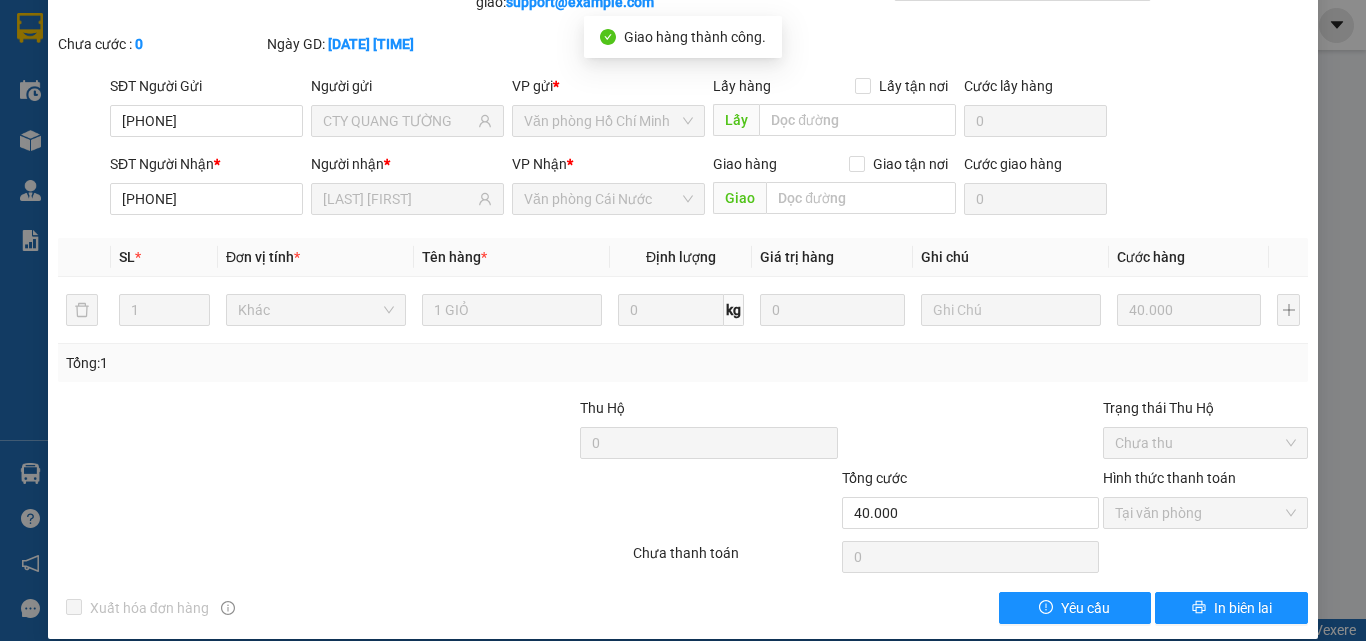 scroll, scrollTop: 0, scrollLeft: 0, axis: both 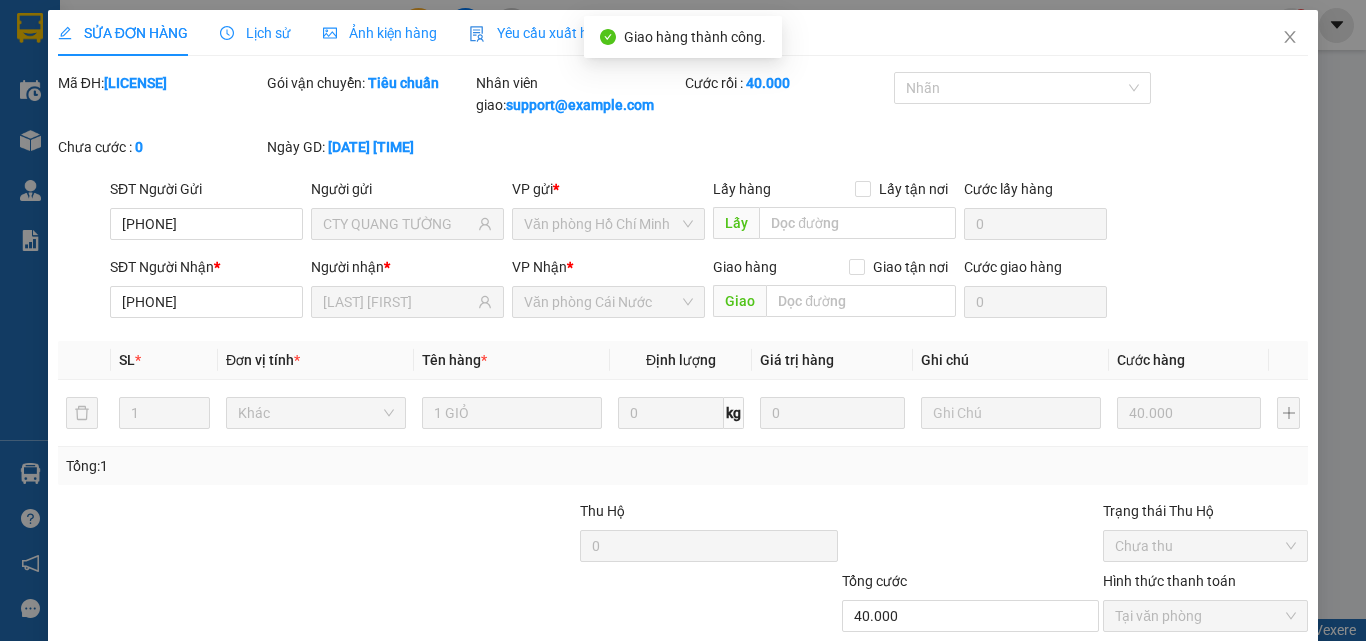 click at bounding box center [1290, 37] 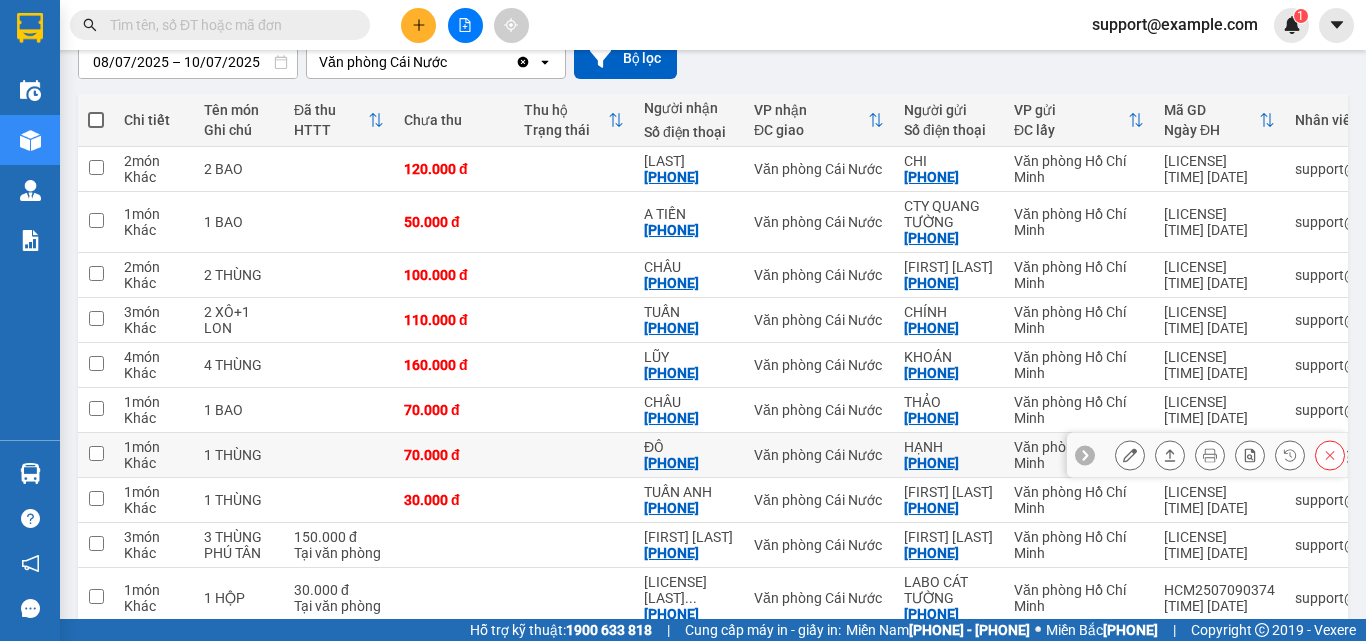scroll, scrollTop: 288, scrollLeft: 0, axis: vertical 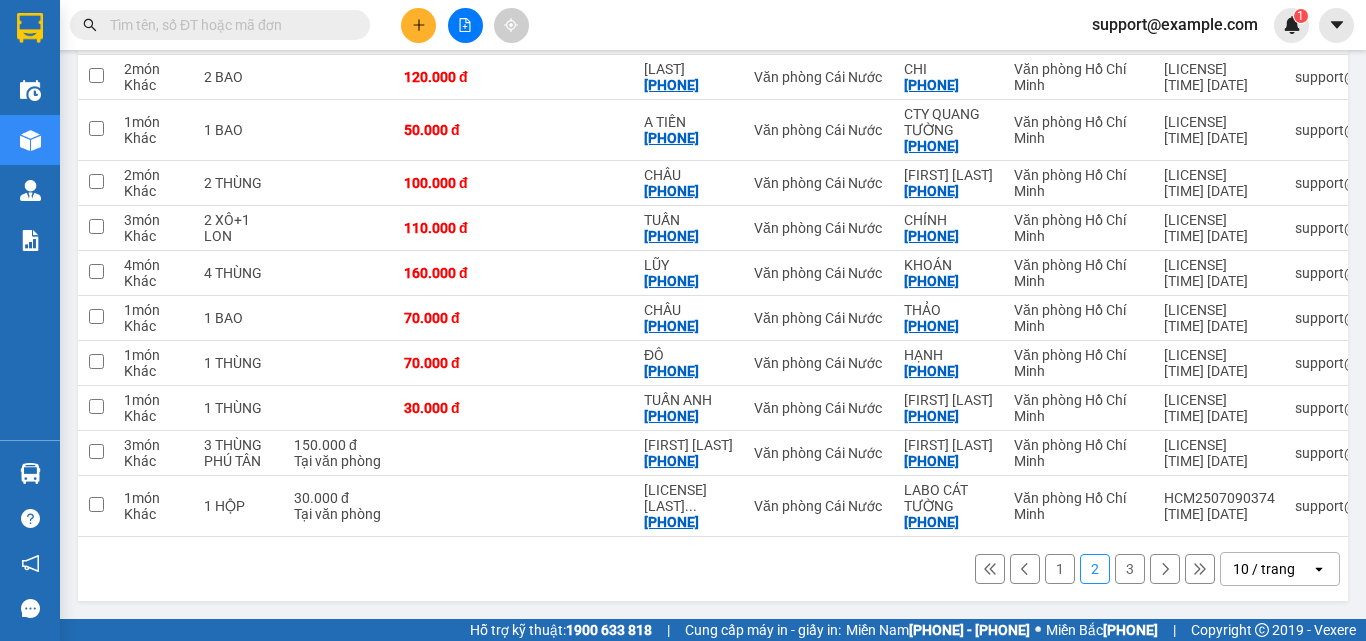 click on "1" at bounding box center [1060, 569] 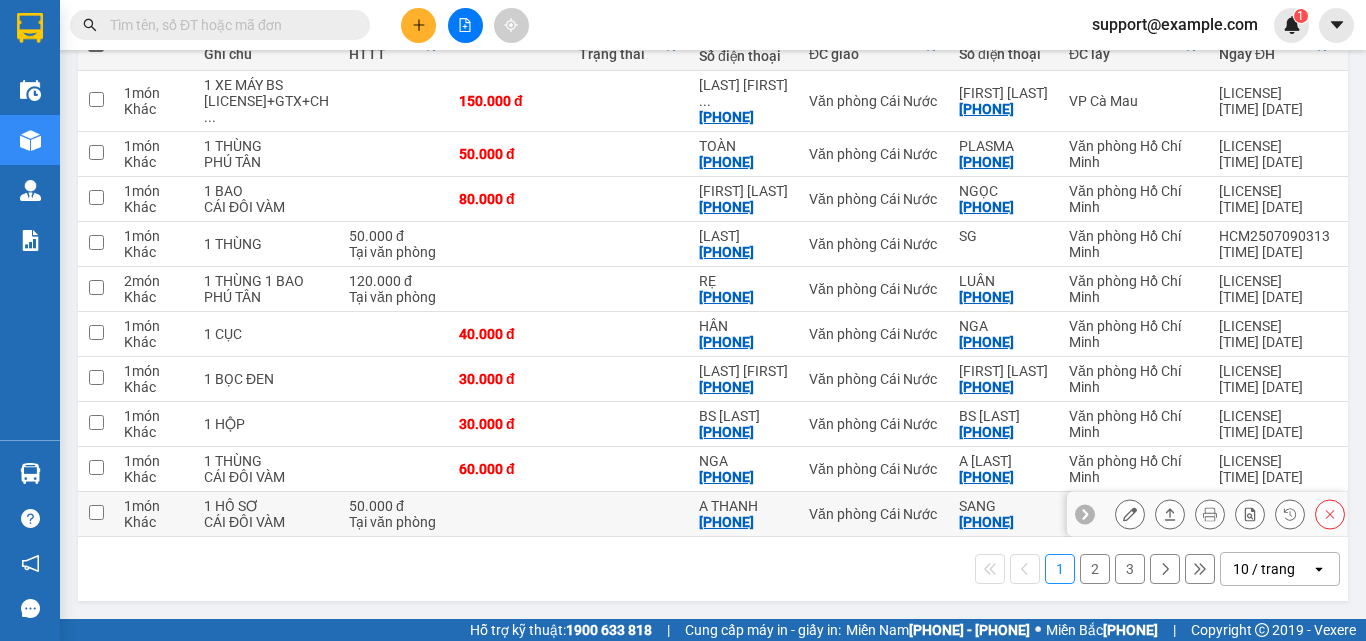 scroll, scrollTop: 304, scrollLeft: 0, axis: vertical 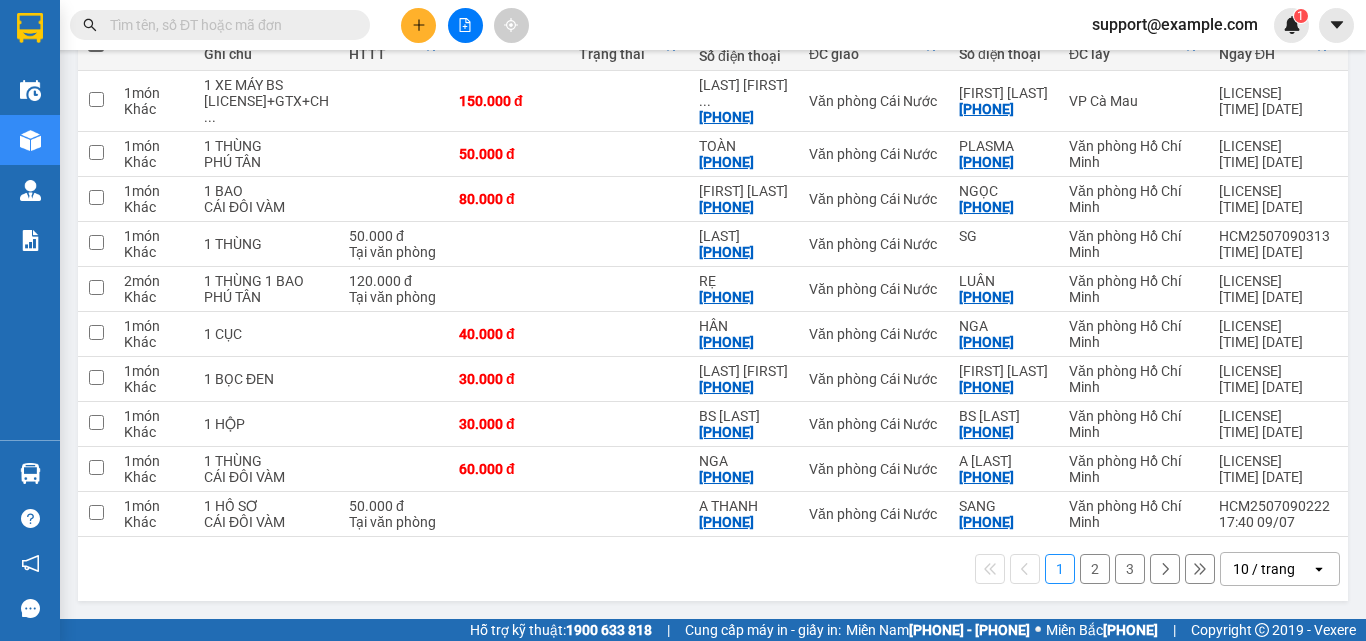 click on "3" at bounding box center (1130, 569) 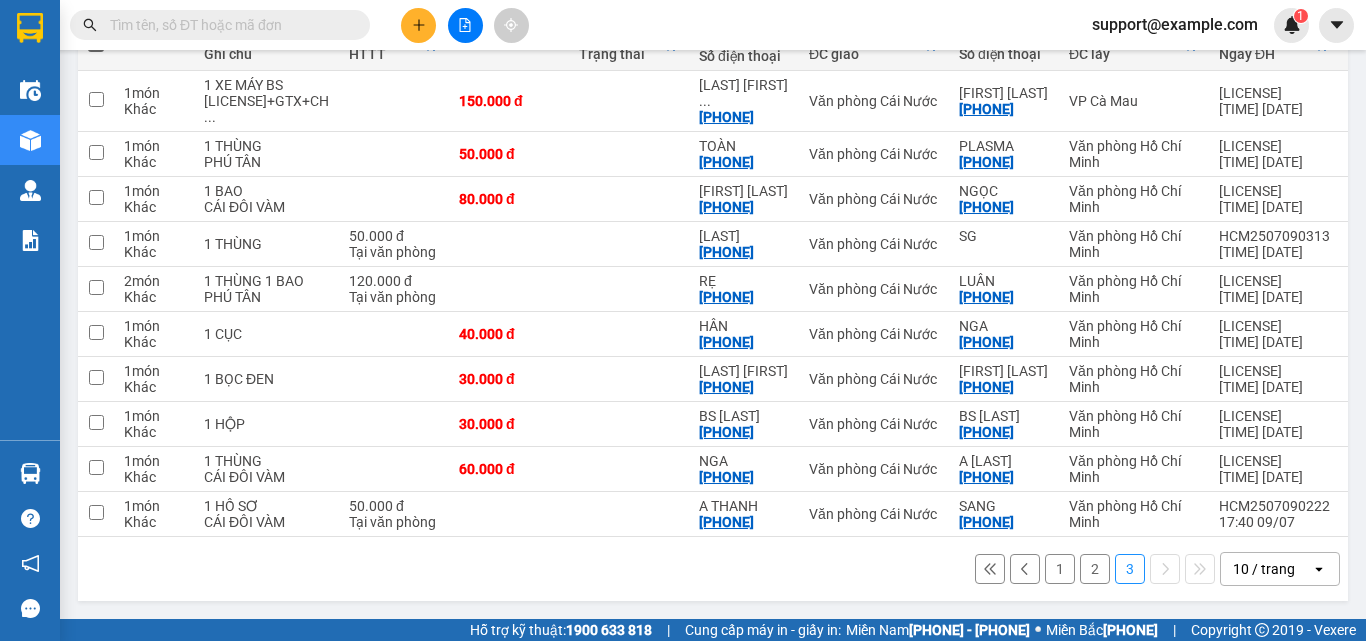 scroll, scrollTop: 92, scrollLeft: 0, axis: vertical 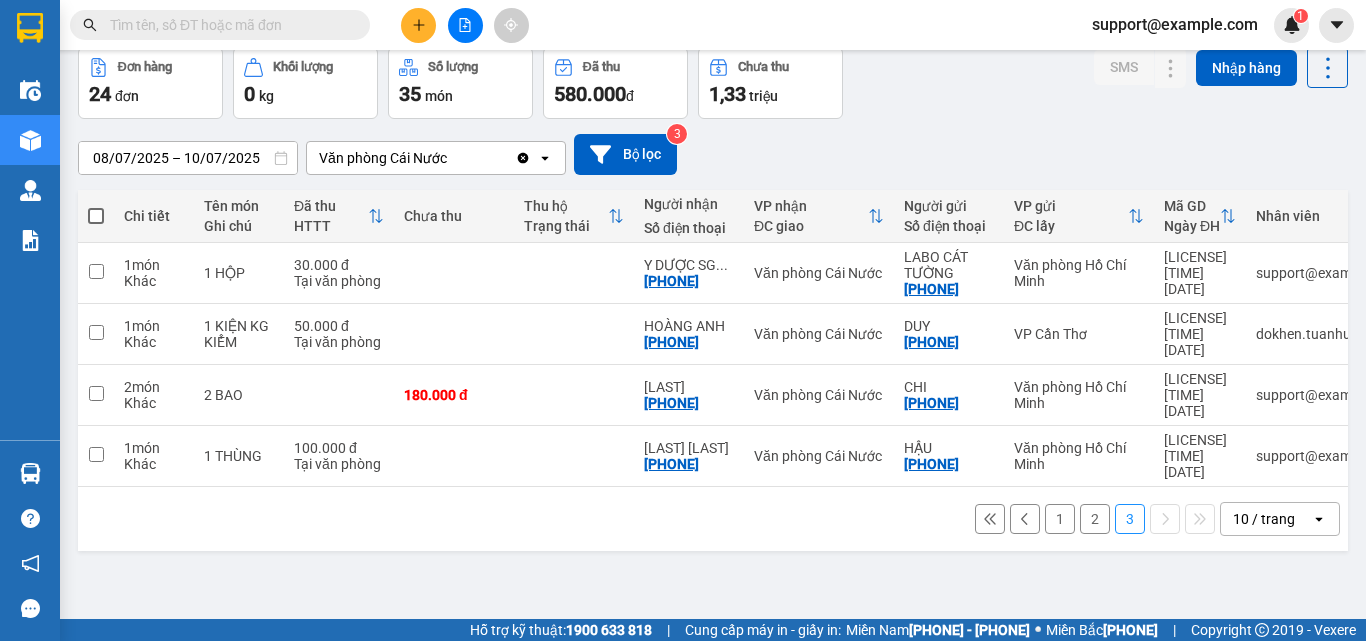 click on "2" at bounding box center [1095, 519] 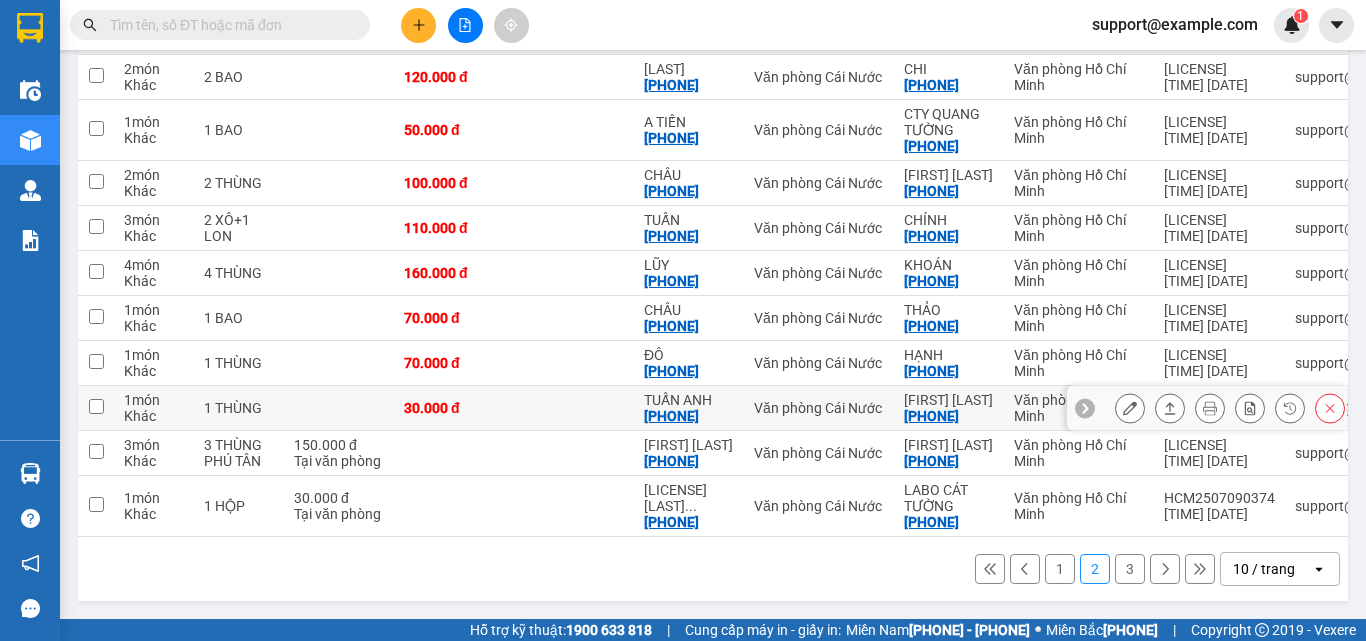 scroll, scrollTop: 0, scrollLeft: 0, axis: both 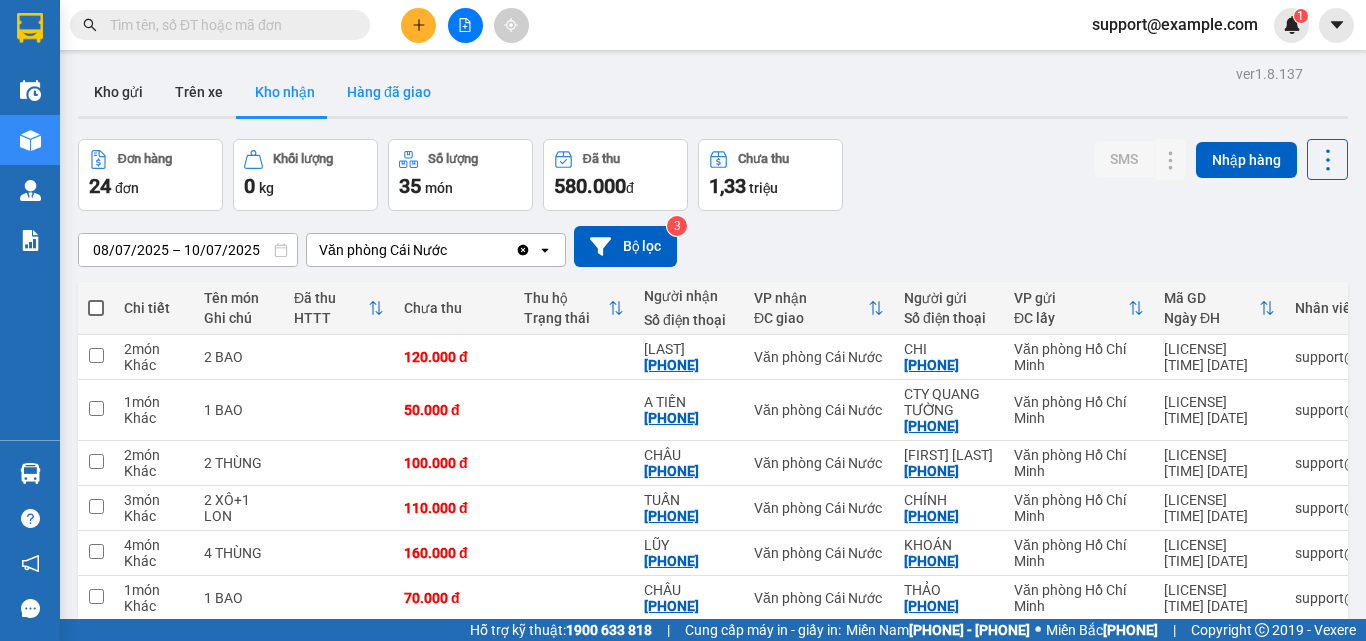 click on "Hàng đã giao" at bounding box center [389, 92] 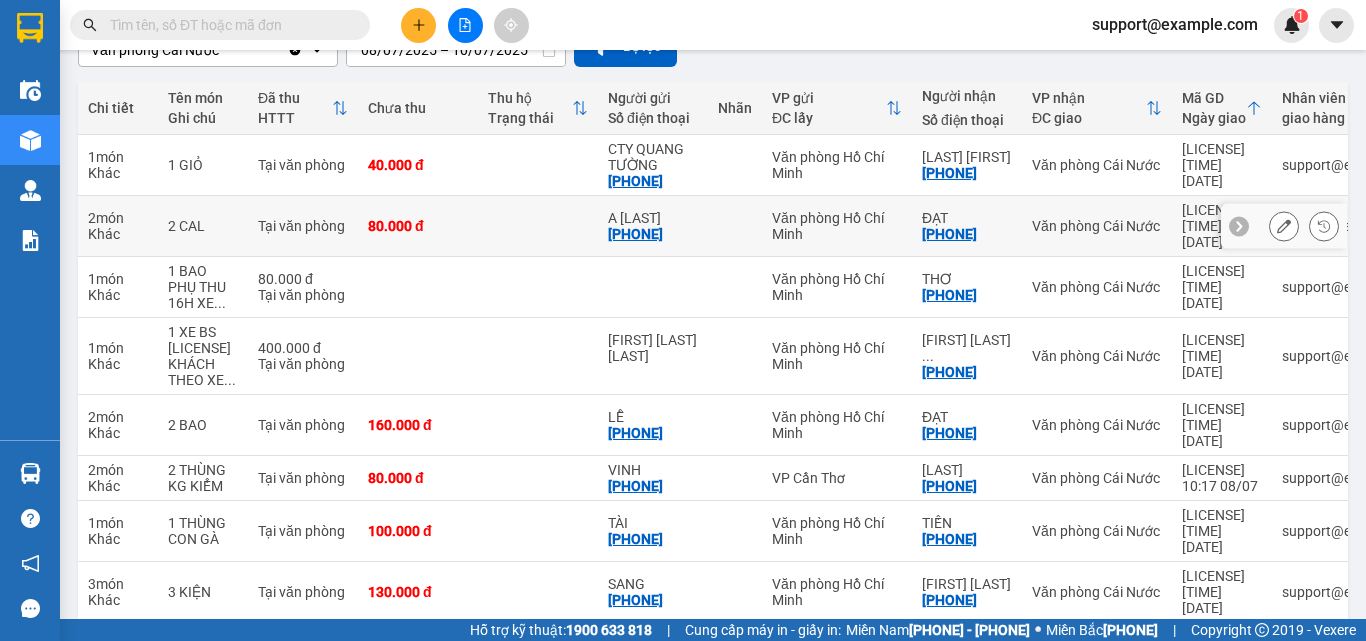 scroll, scrollTop: 0, scrollLeft: 0, axis: both 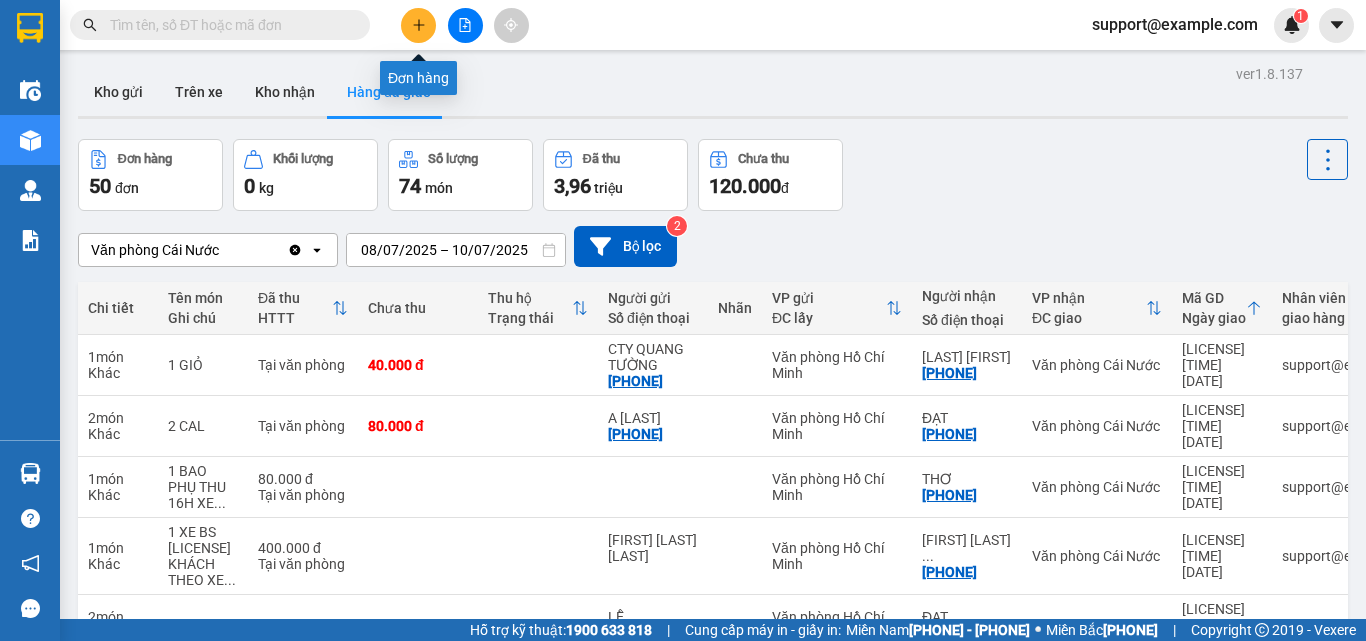 click at bounding box center (418, 25) 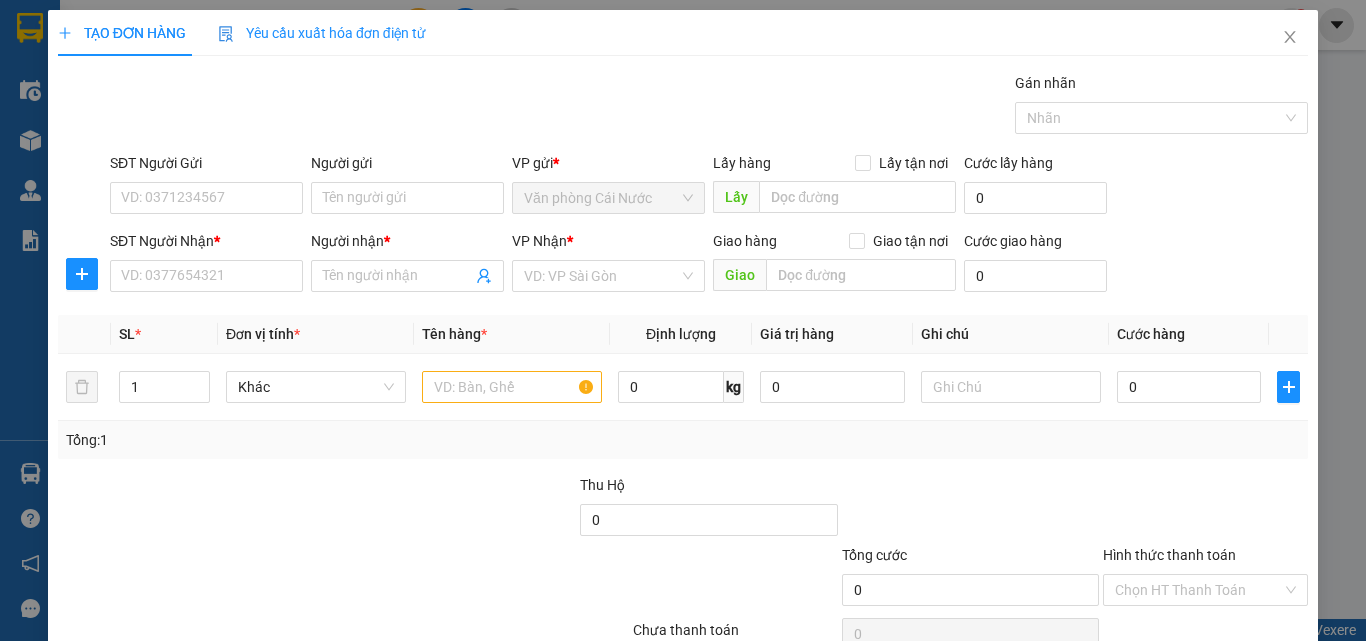 click on "Người gửi" at bounding box center [407, 198] 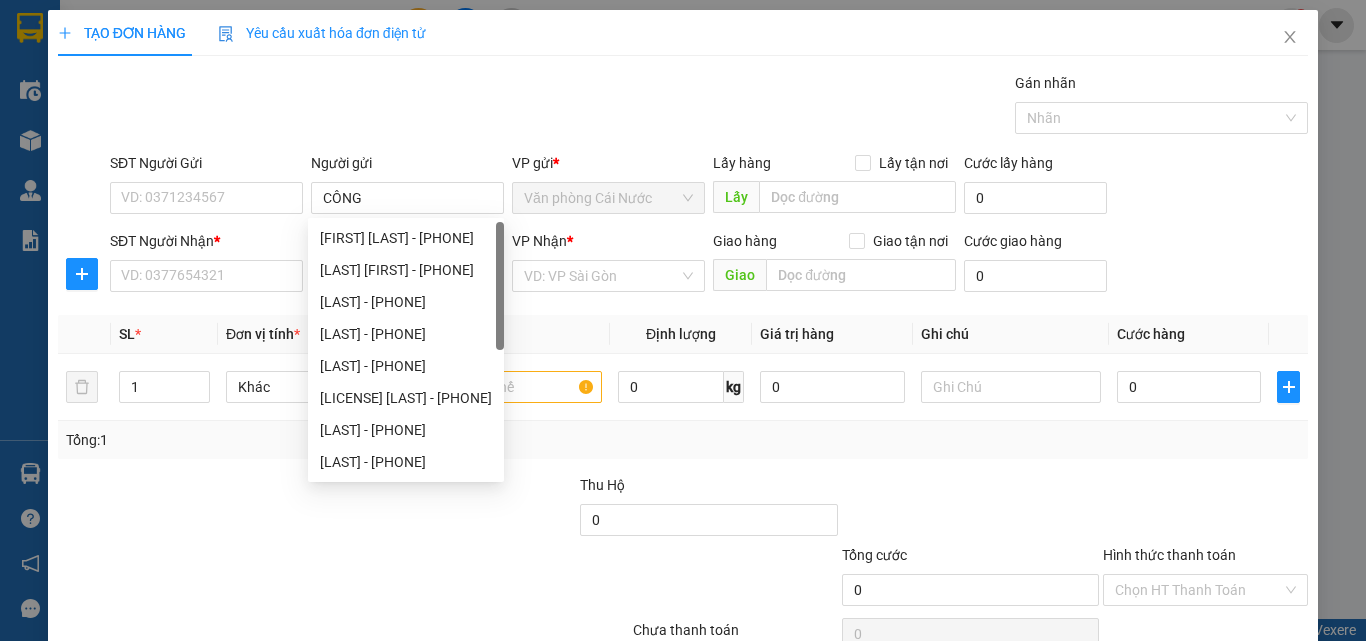 type on "CÔNG" 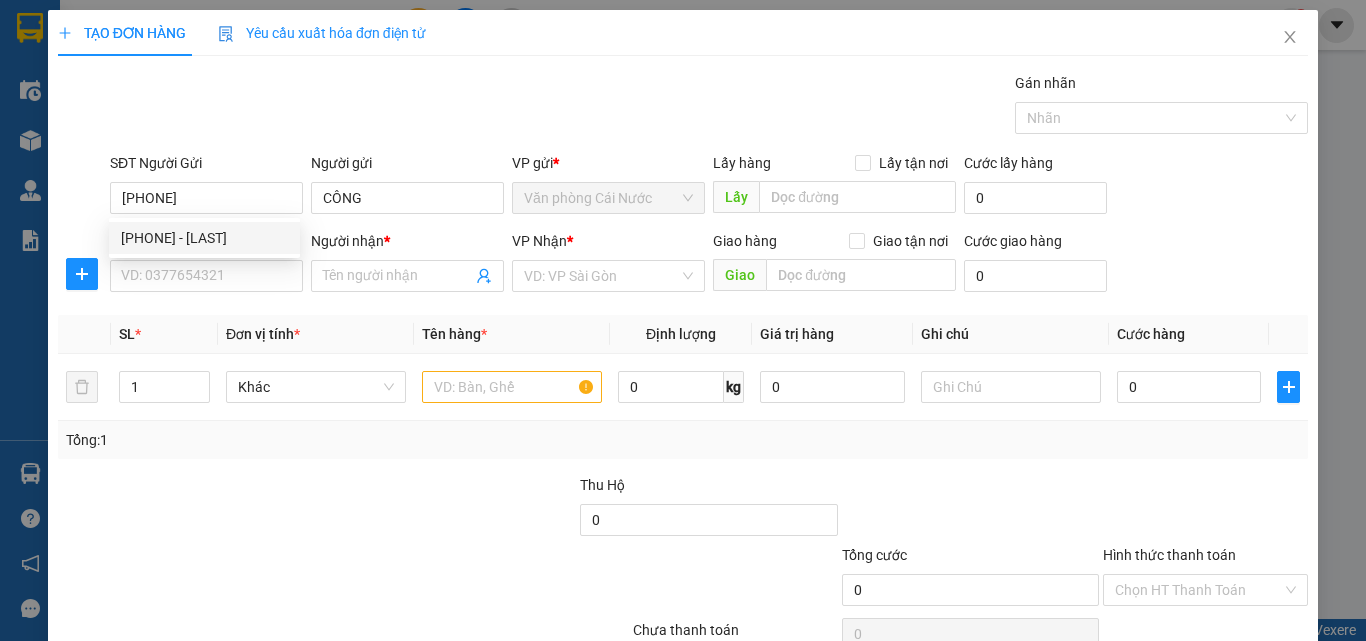 click on "0354283174 - CÔNG" at bounding box center [204, 238] 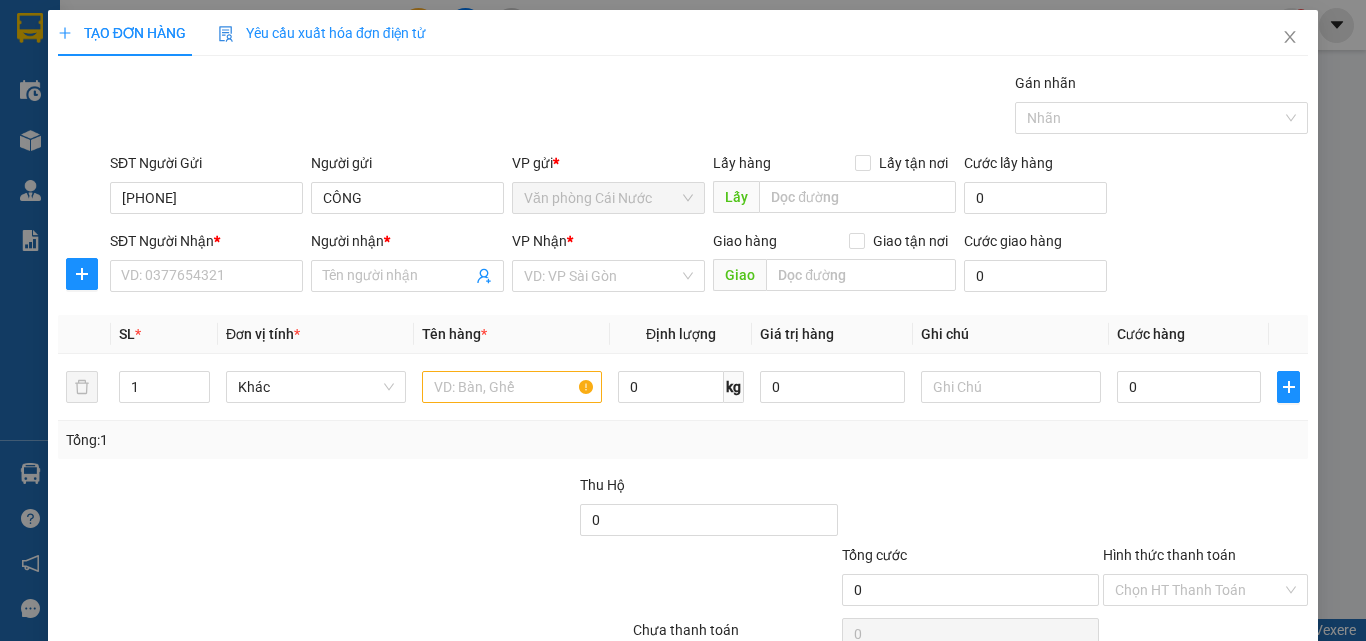type on "7520469974" 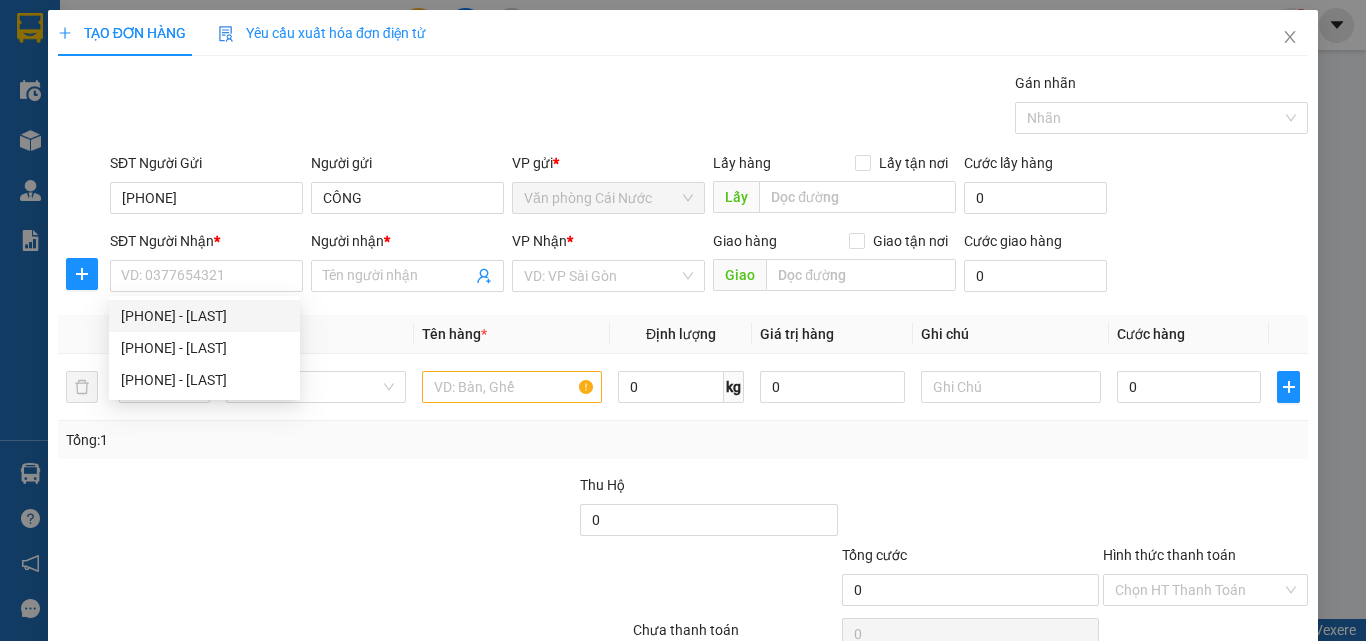 click on "0901222278 - NGÂN" at bounding box center [0, 0] 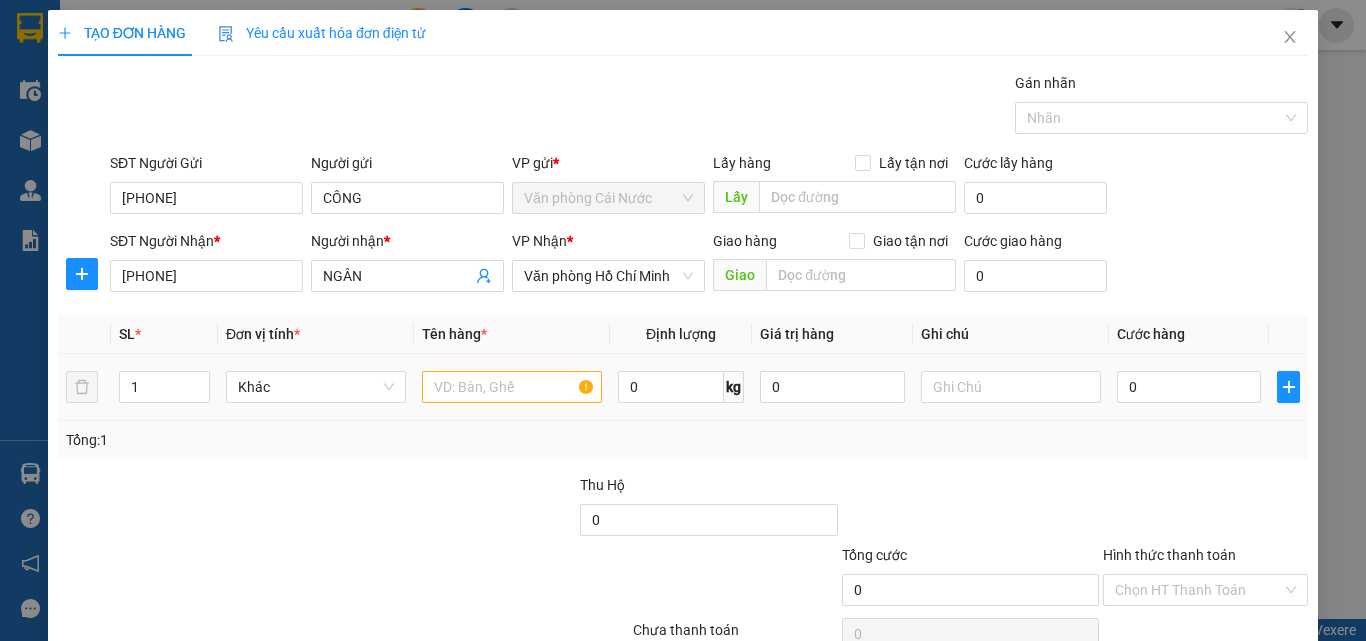 click at bounding box center [512, 387] 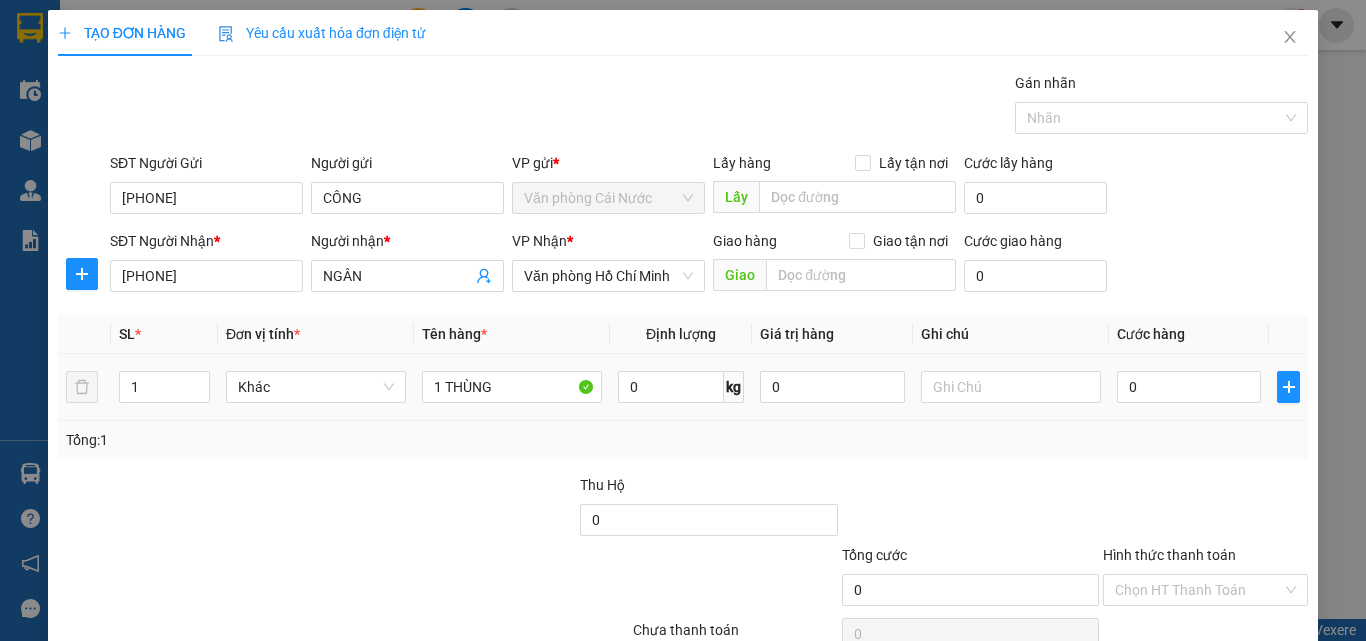 type on "1 THÙNG" 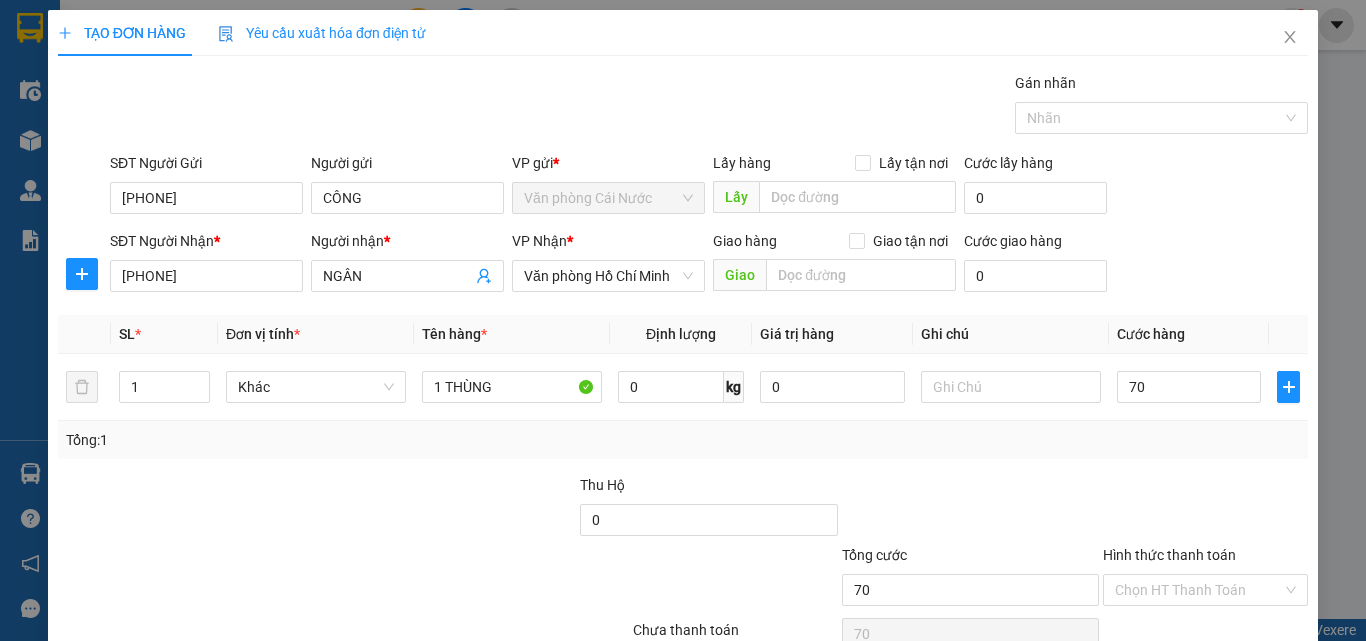 scroll, scrollTop: 99, scrollLeft: 0, axis: vertical 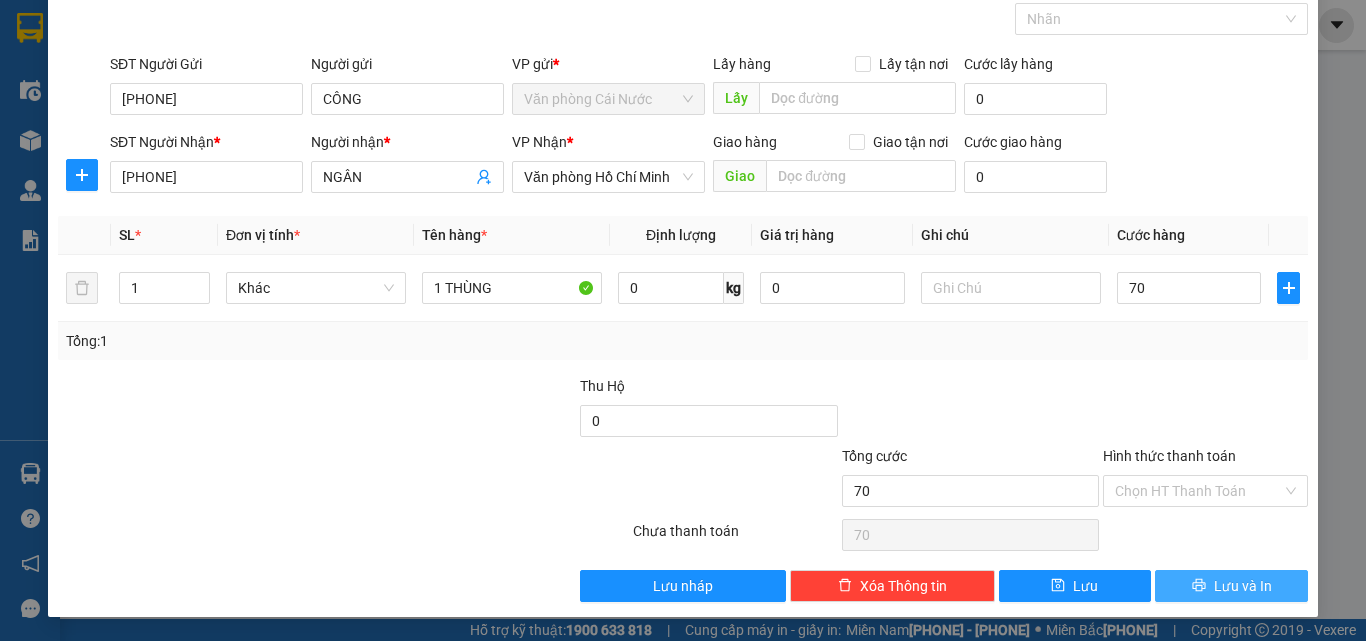 type on "70" 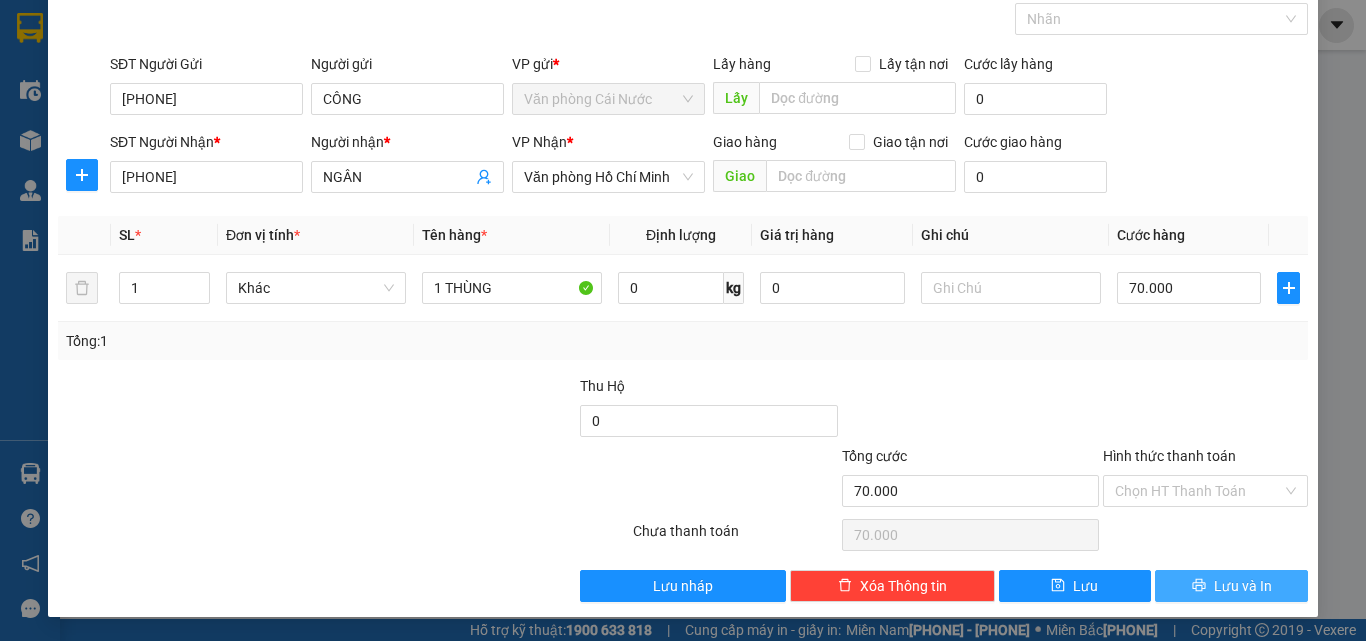 click on "Lưu và In" at bounding box center [1231, 586] 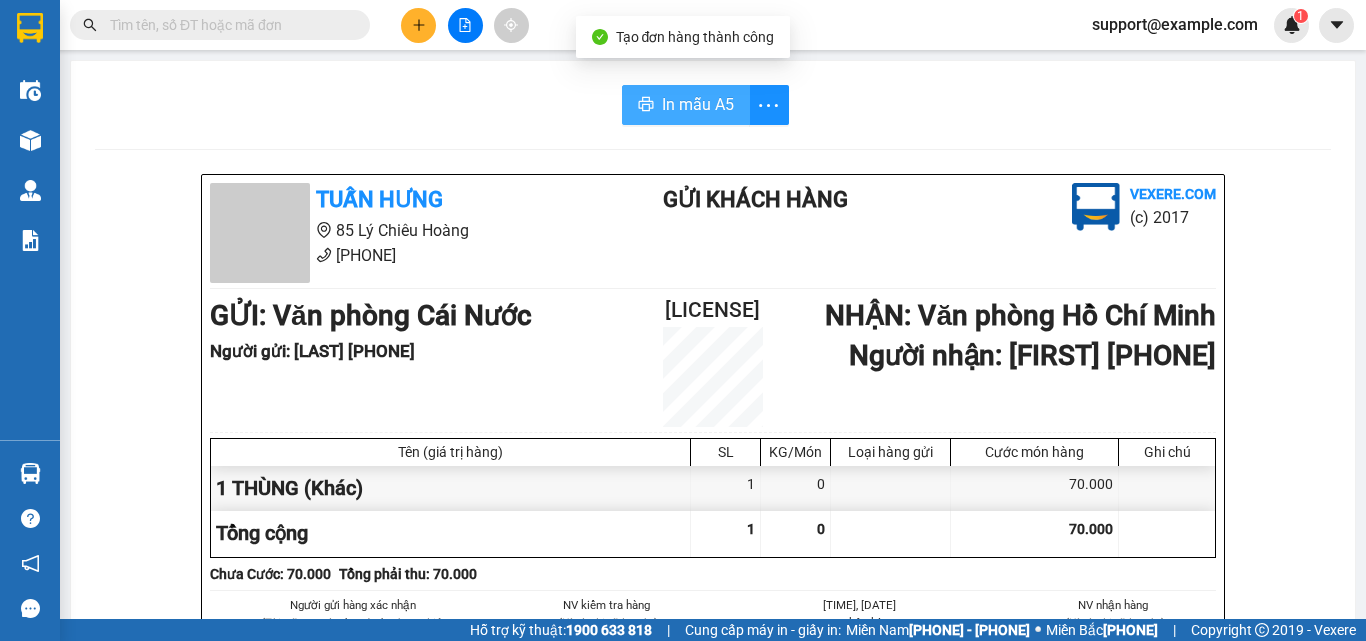 click on "In mẫu A5" at bounding box center [698, 104] 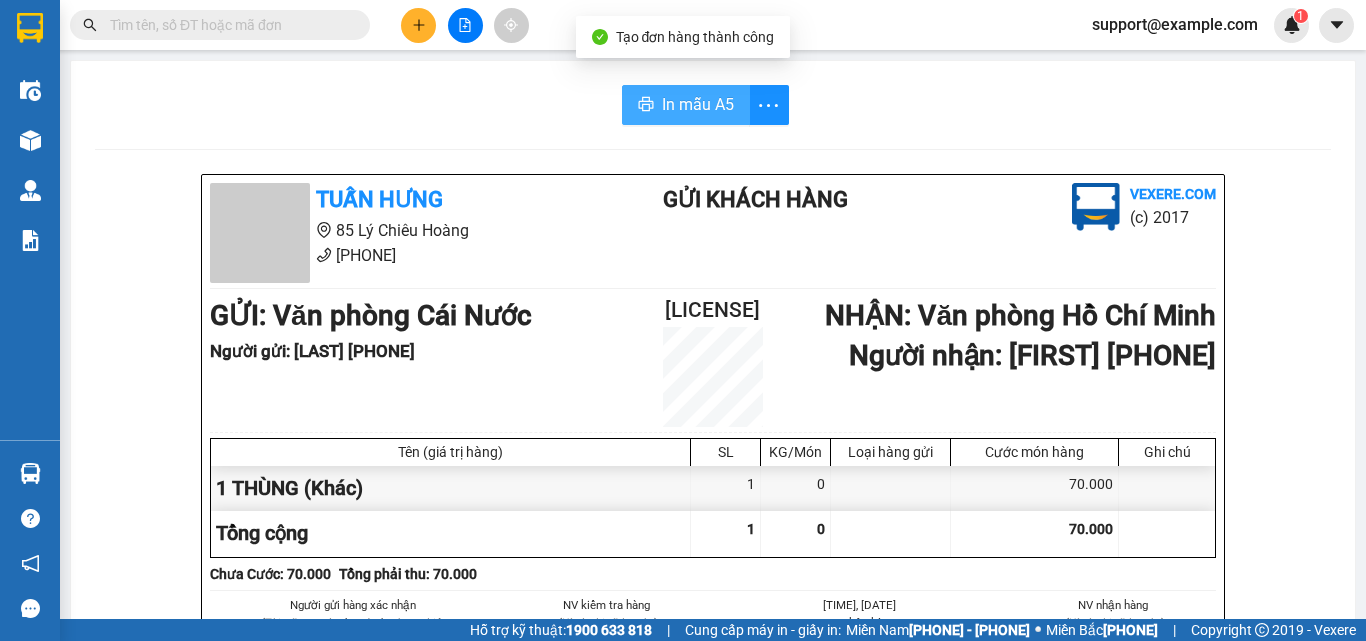 scroll, scrollTop: 0, scrollLeft: 0, axis: both 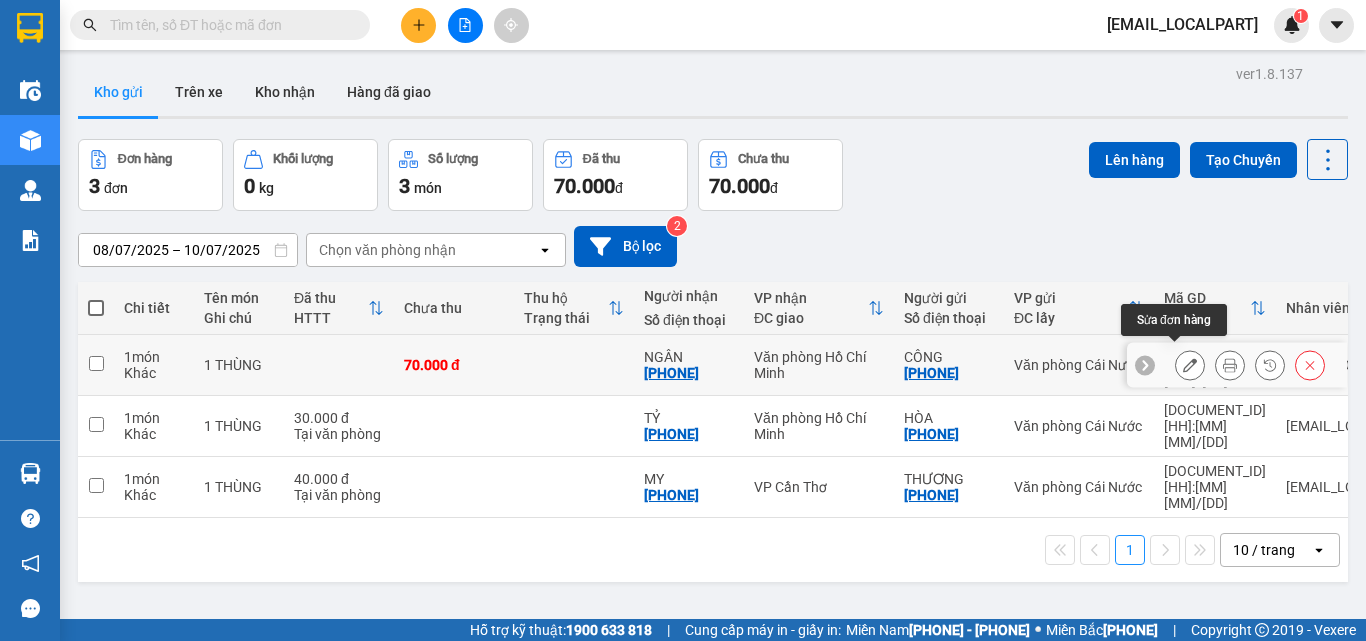 click at bounding box center [1190, 365] 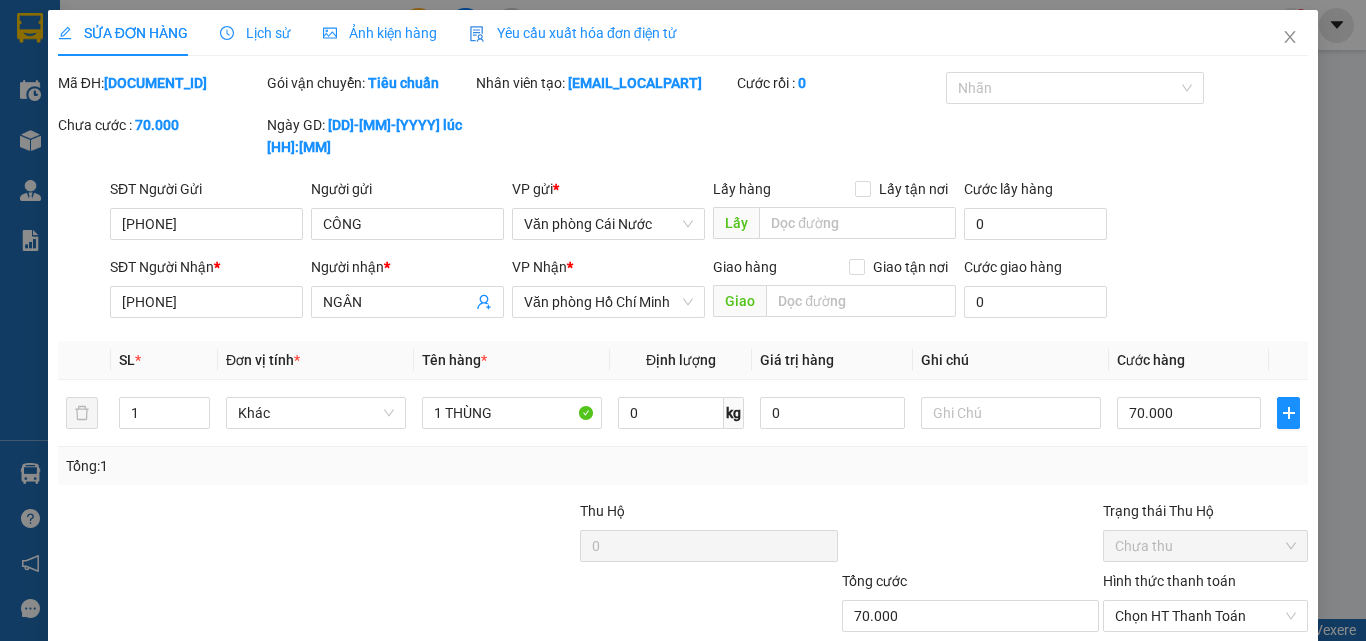 scroll, scrollTop: 103, scrollLeft: 0, axis: vertical 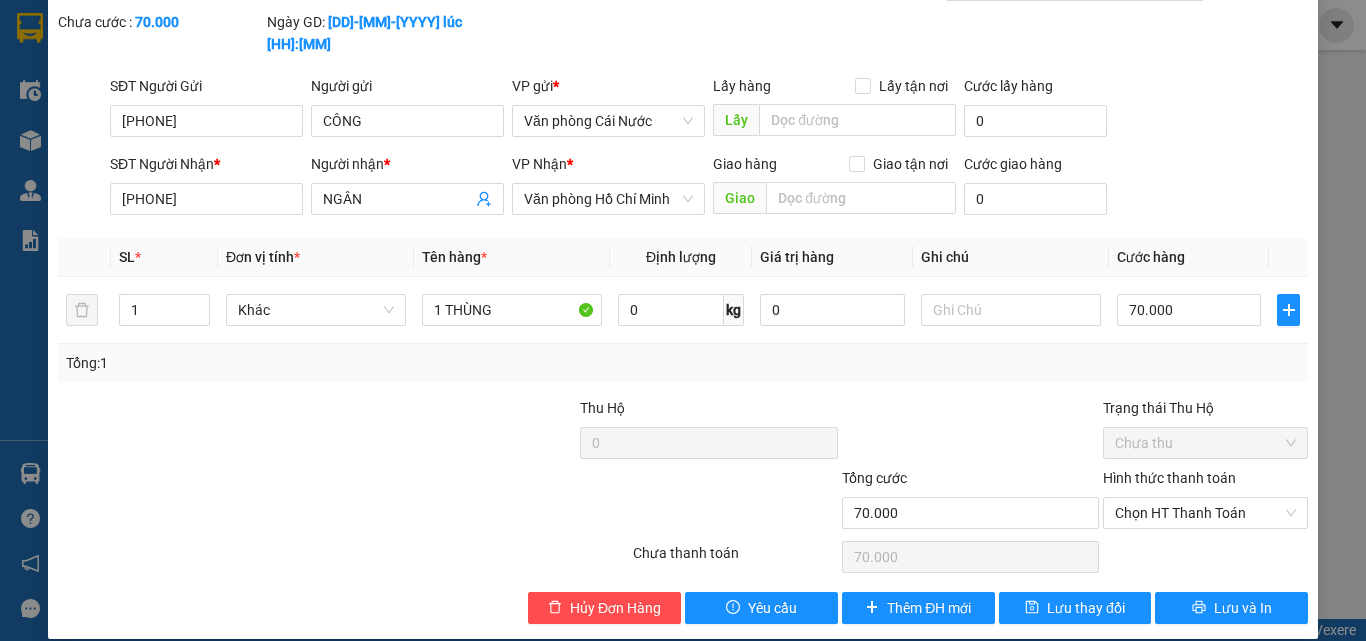 click on "Chọn HT Thanh Toán" at bounding box center (1205, 513) 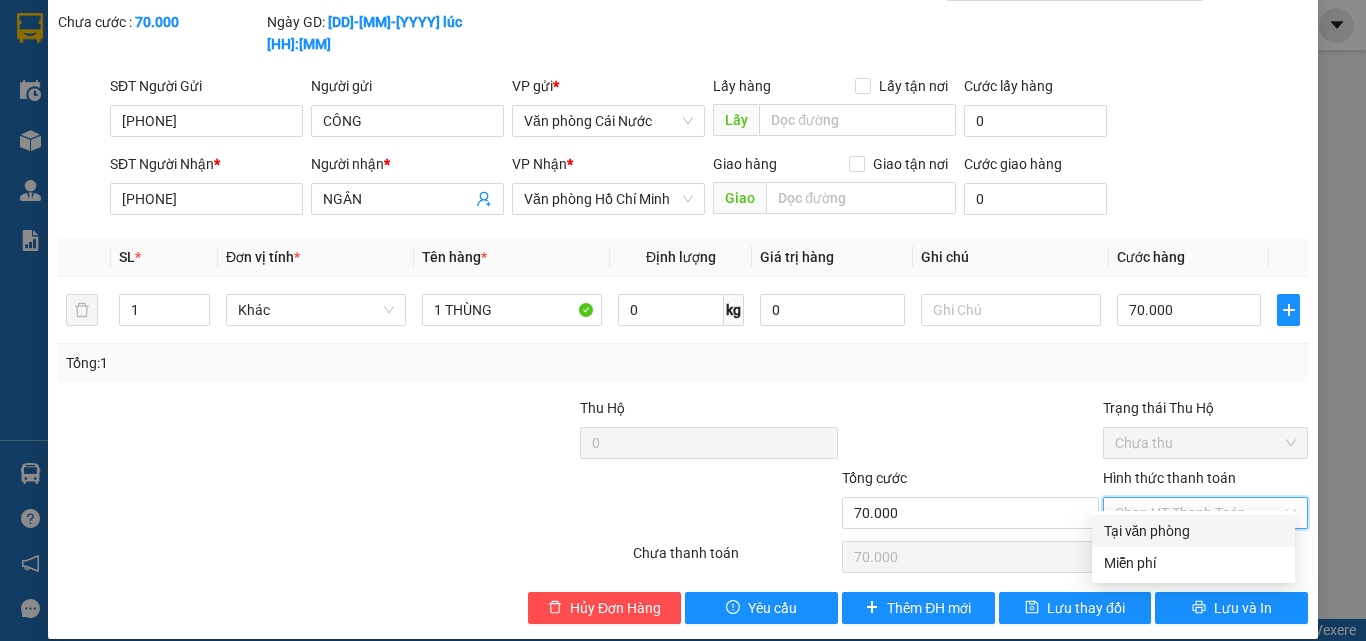 click on "Tại văn phòng" at bounding box center [1193, 531] 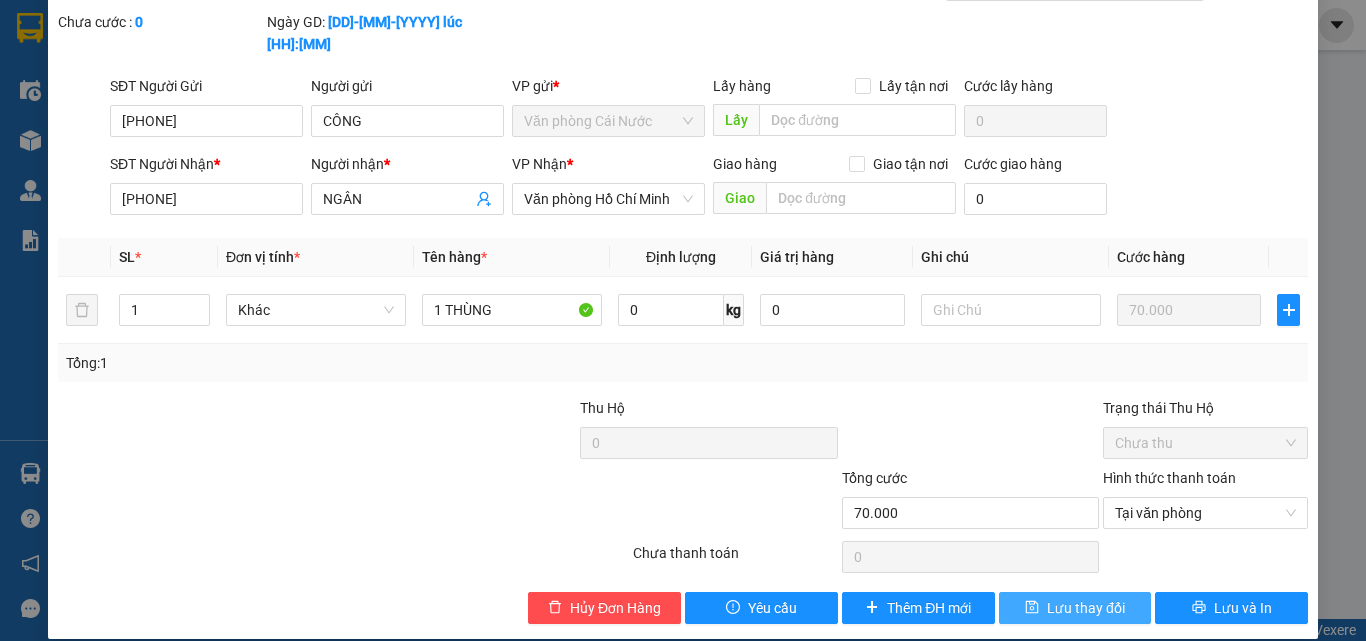 click on "Lưu thay đổi" at bounding box center [1086, 608] 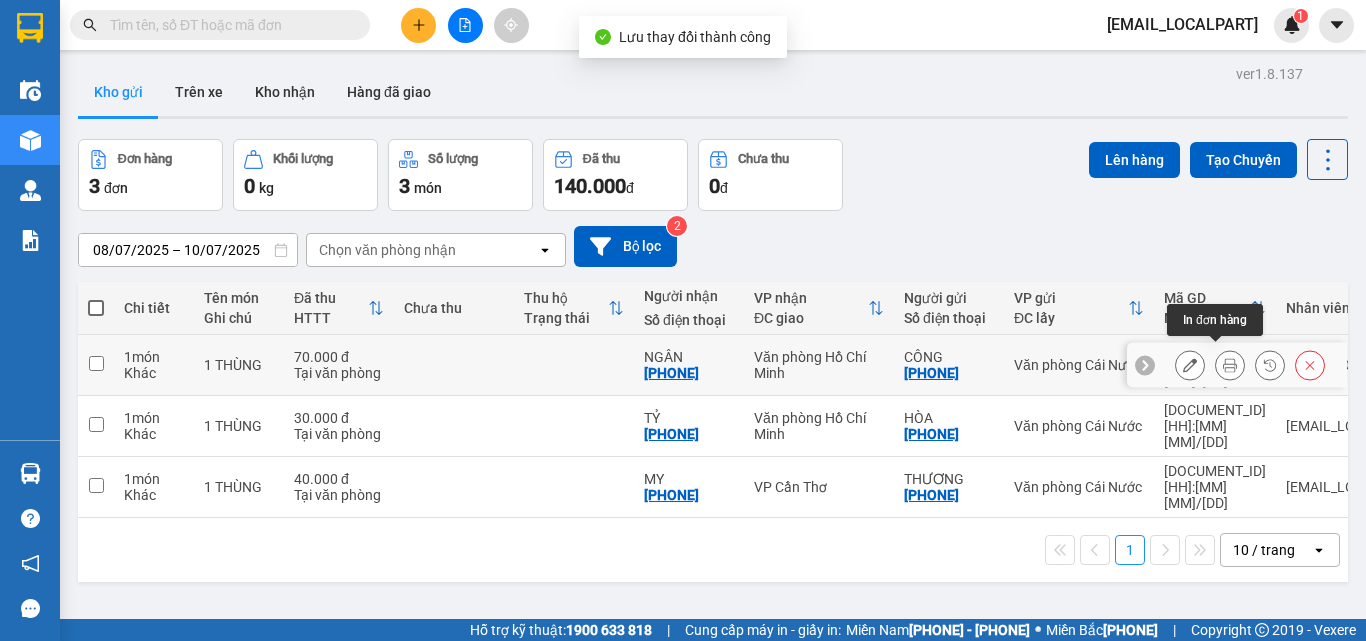 click at bounding box center [1230, 365] 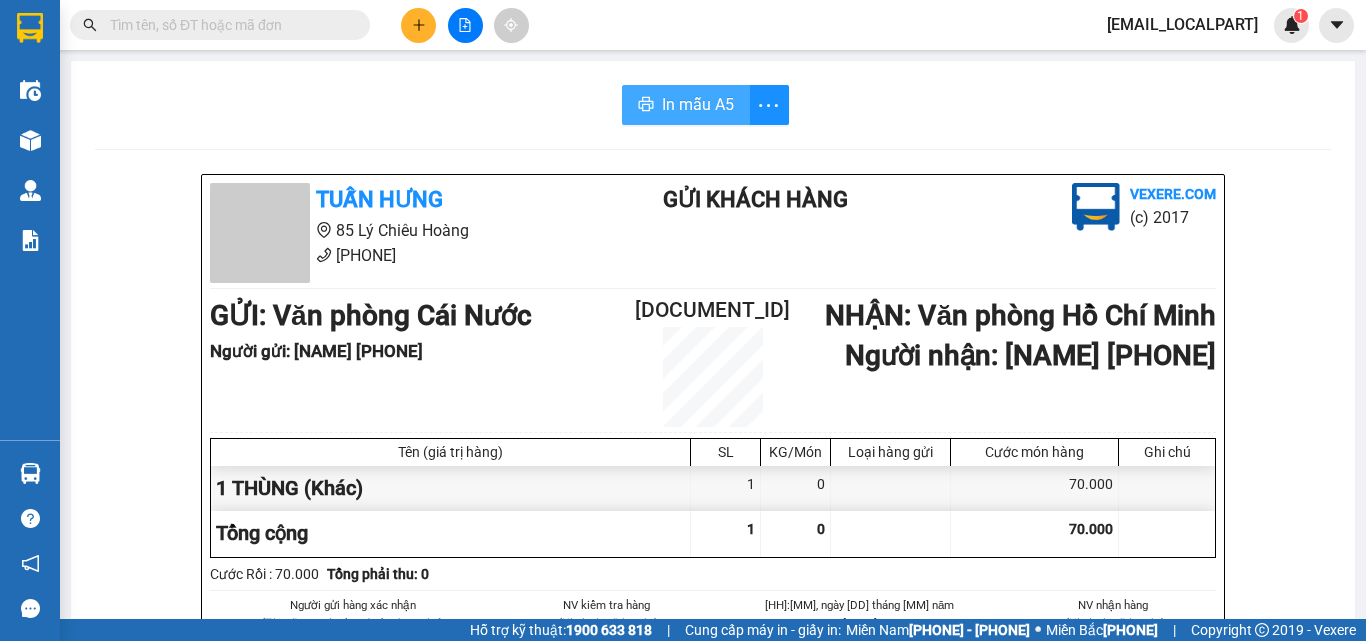 click at bounding box center (645, 104) 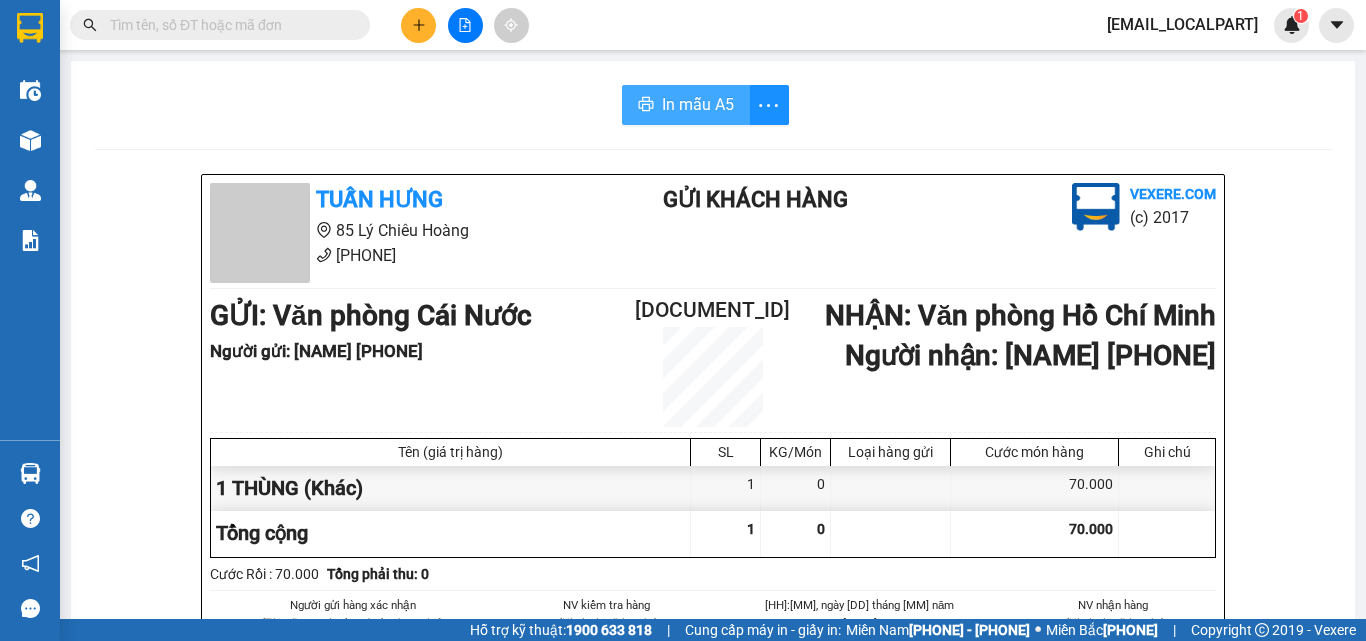scroll, scrollTop: 0, scrollLeft: 0, axis: both 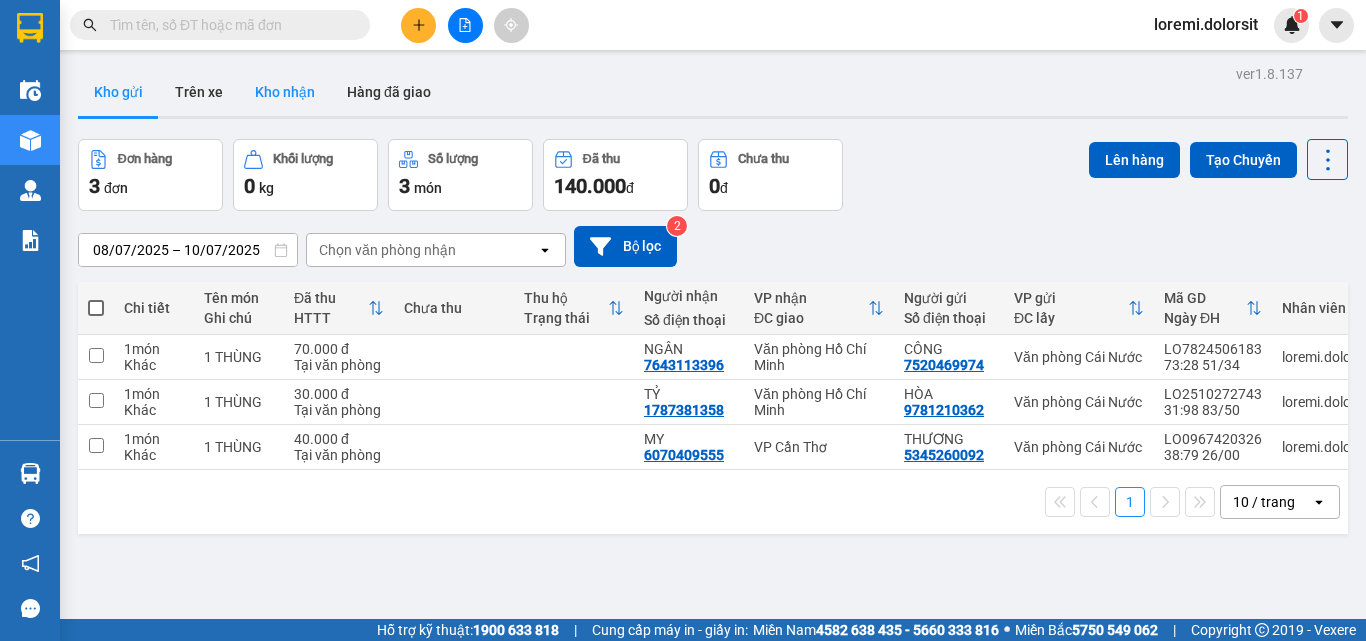 click on "Kho nhận" at bounding box center (285, 92) 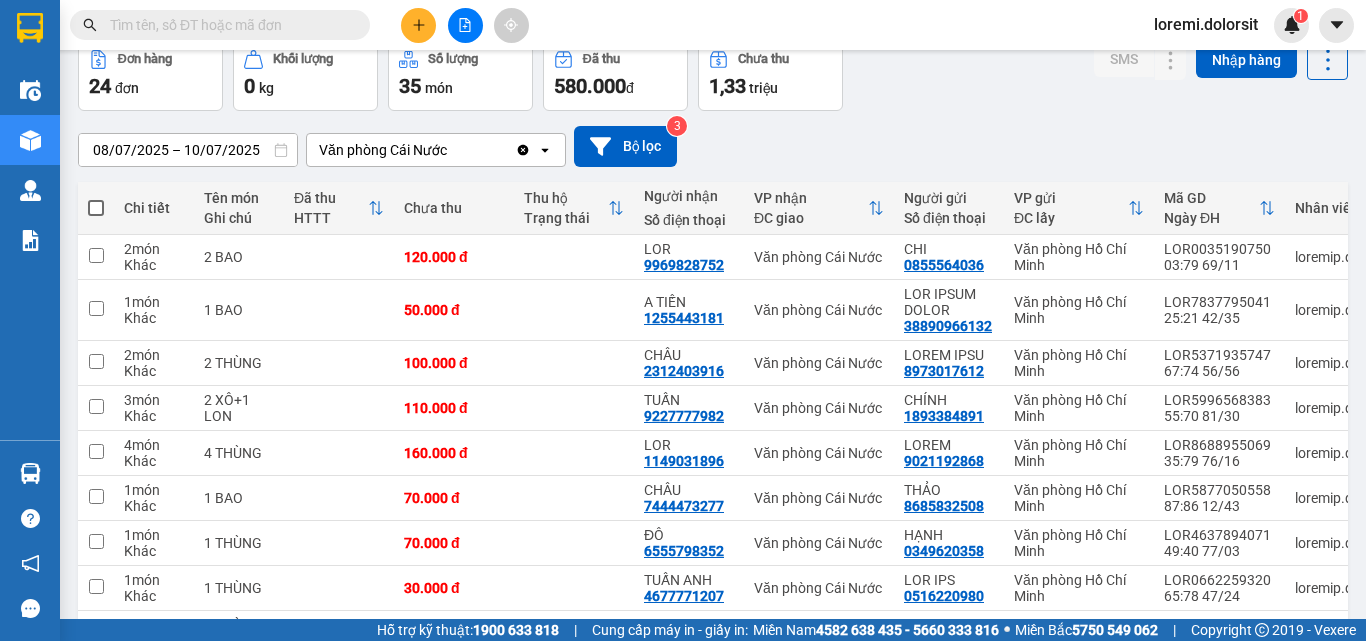 scroll, scrollTop: 288, scrollLeft: 0, axis: vertical 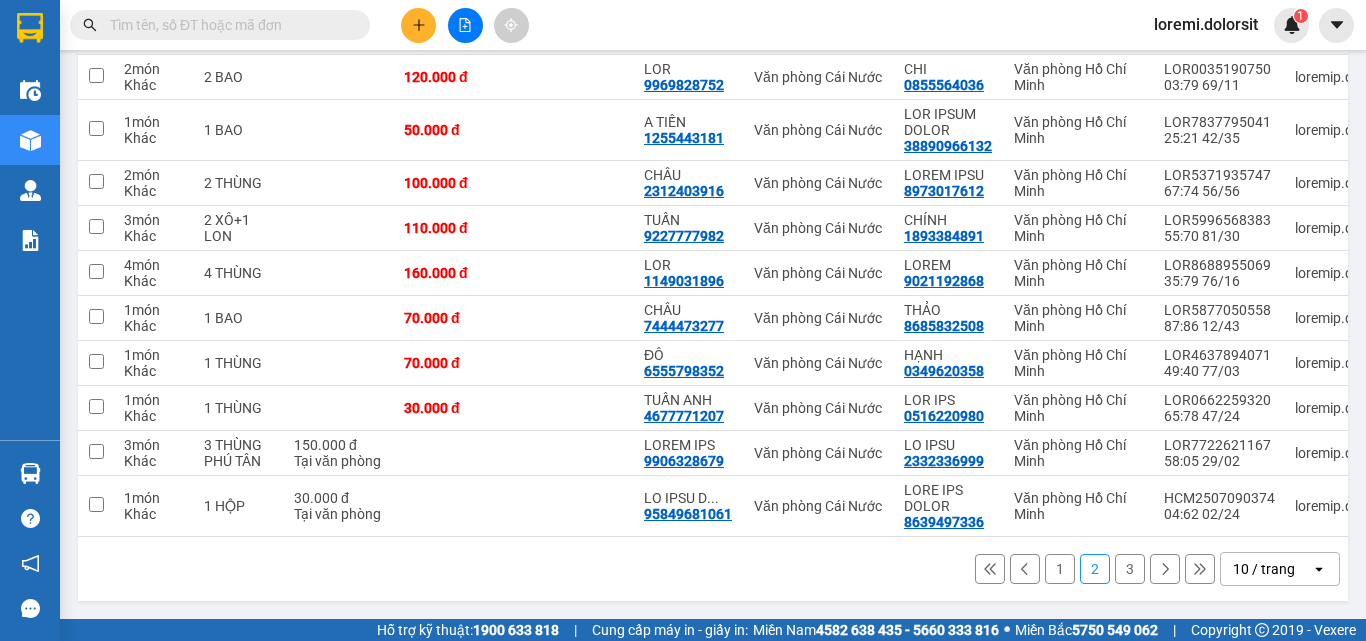 click on "1" at bounding box center [1060, 569] 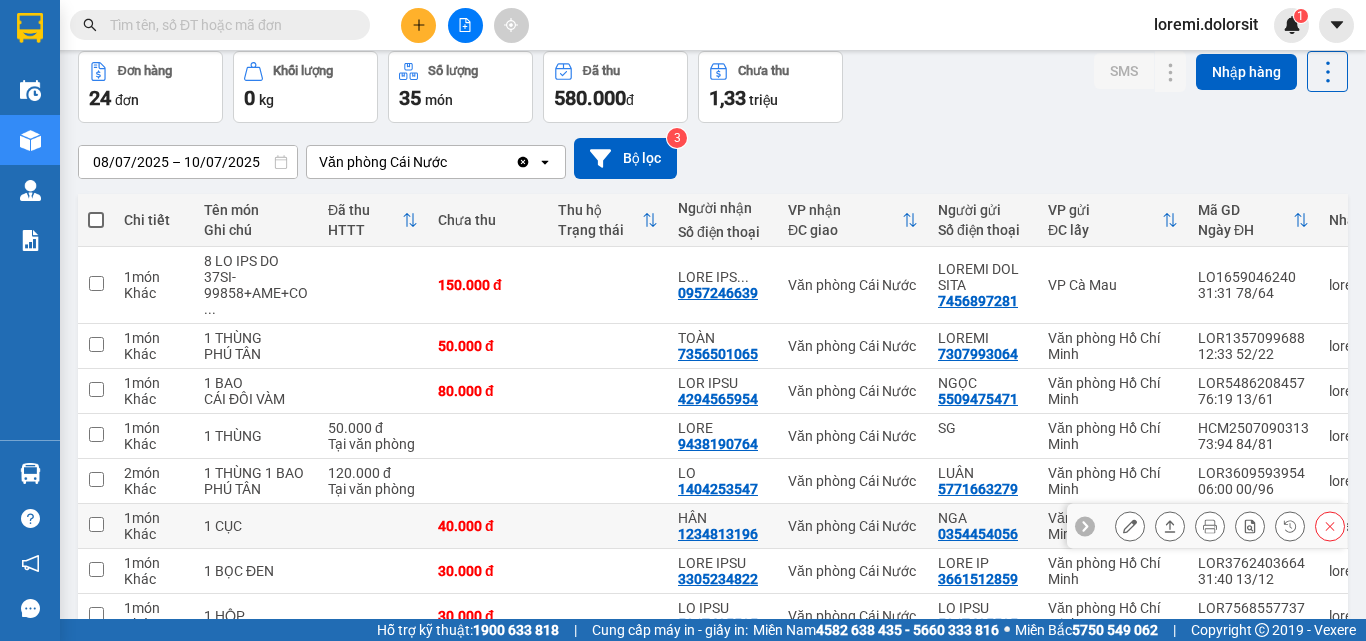 scroll, scrollTop: 304, scrollLeft: 0, axis: vertical 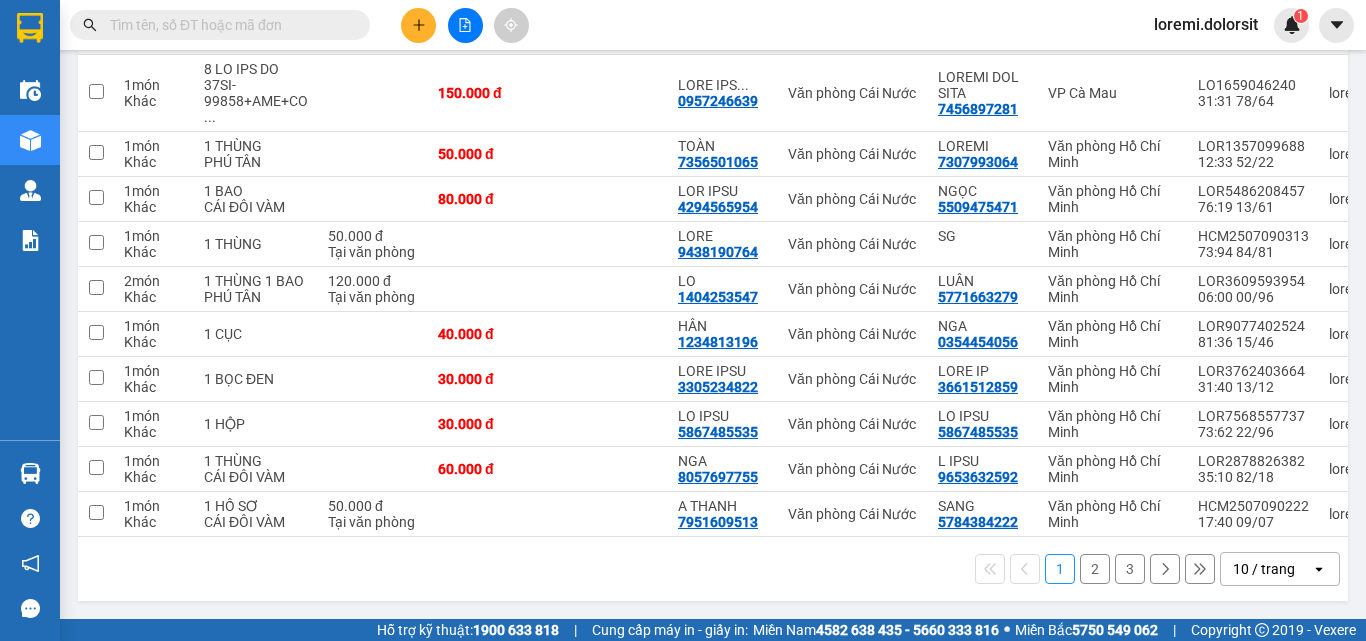 click on "2" at bounding box center (1095, 569) 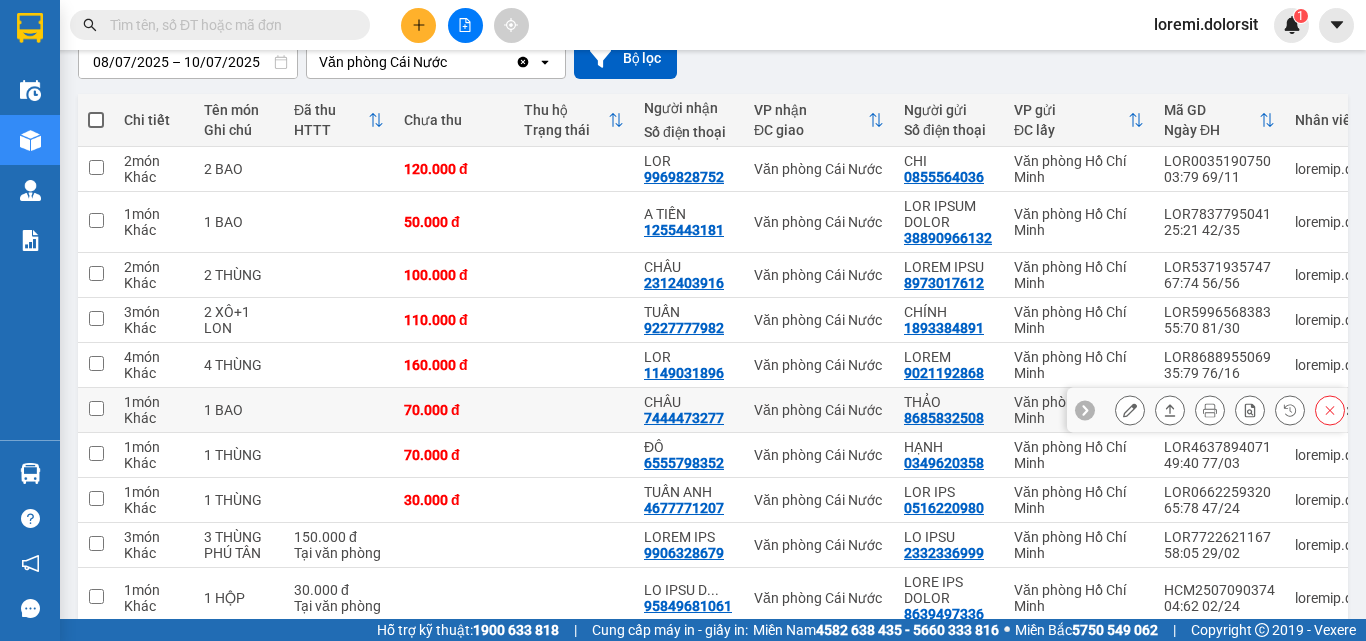 scroll, scrollTop: 288, scrollLeft: 0, axis: vertical 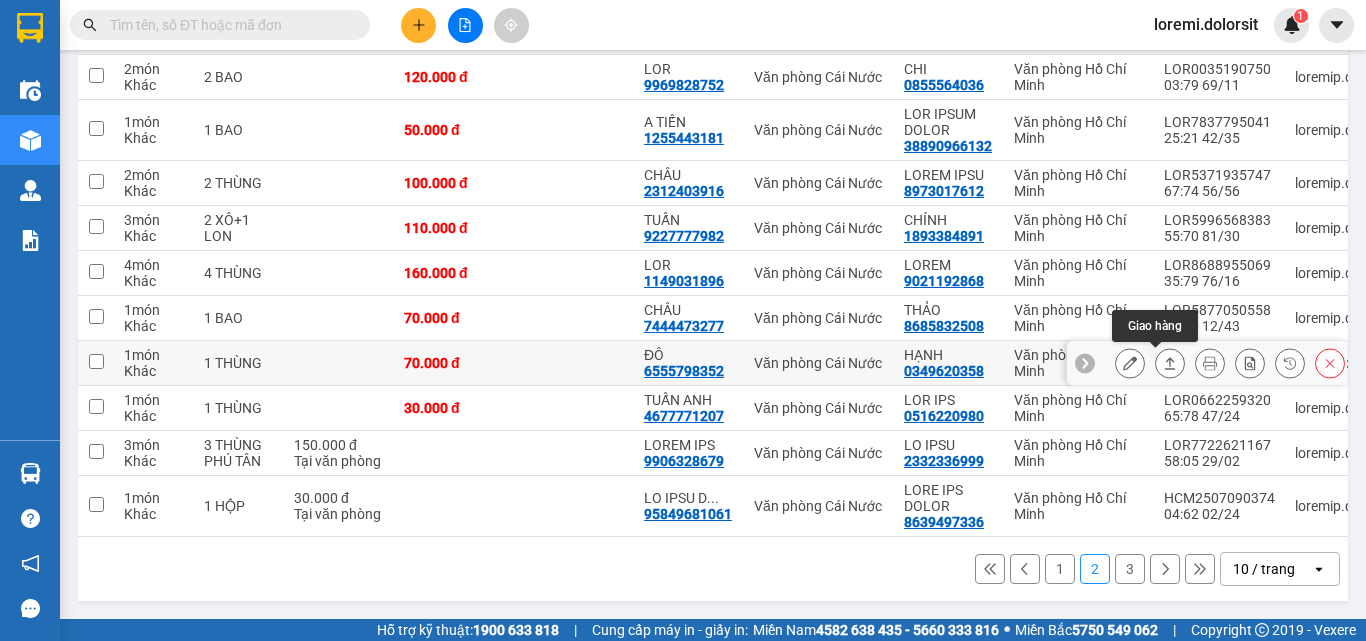 click at bounding box center (1170, 363) 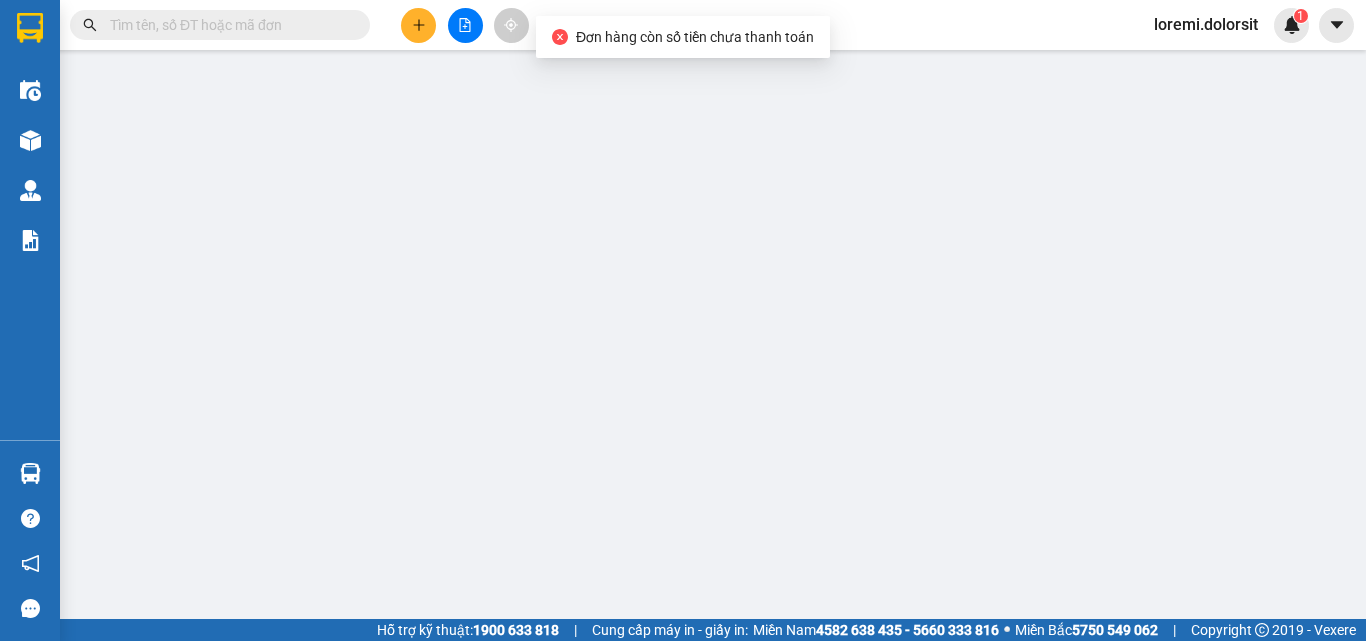 scroll, scrollTop: 0, scrollLeft: 0, axis: both 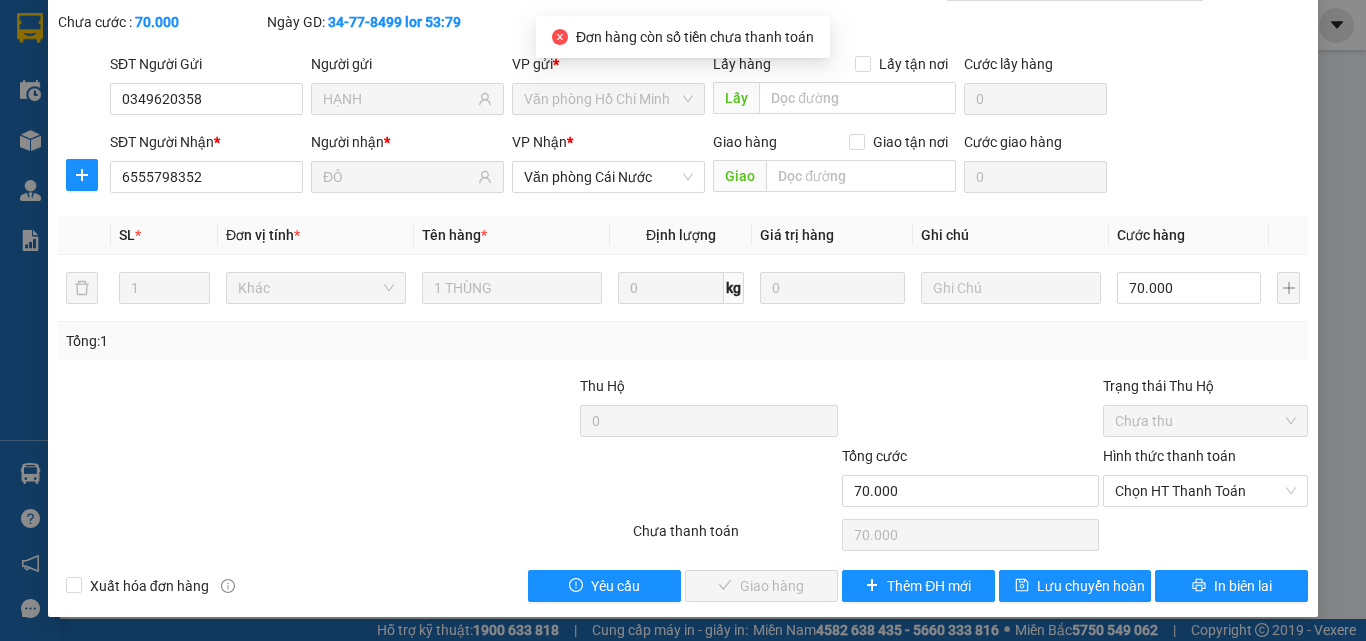 click on "Chọn HT Thanh Toán" at bounding box center (1205, 491) 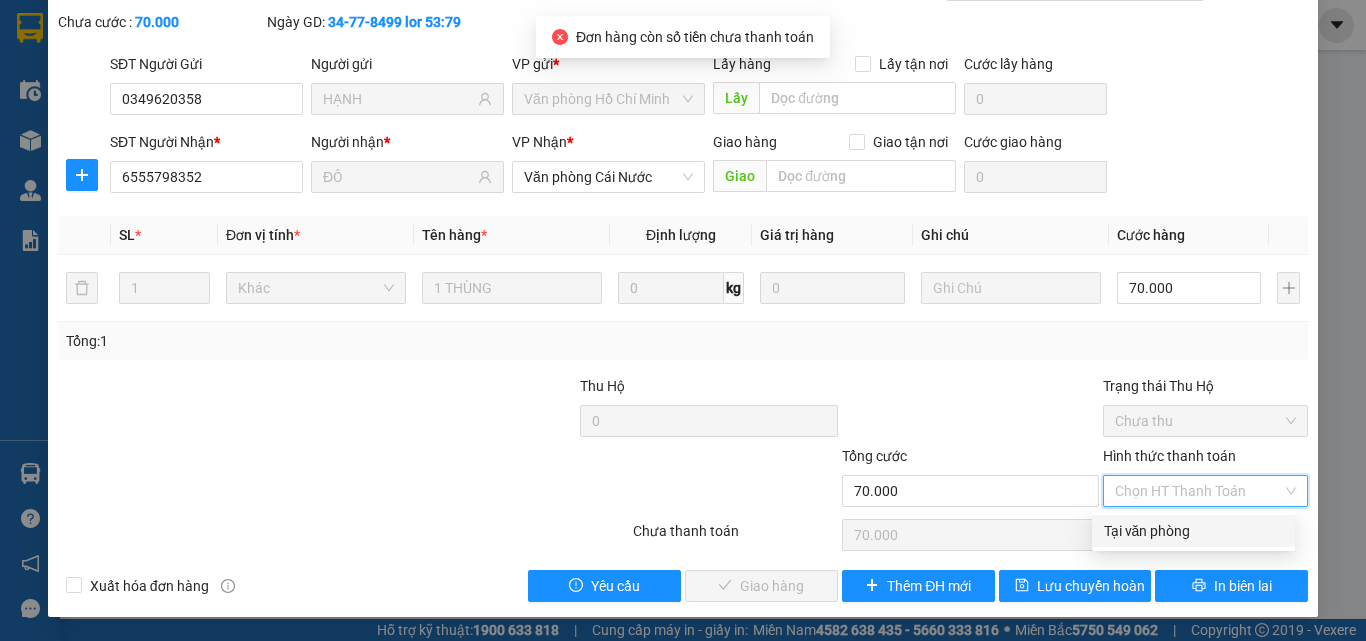 click on "Tại văn phòng" at bounding box center (1193, 531) 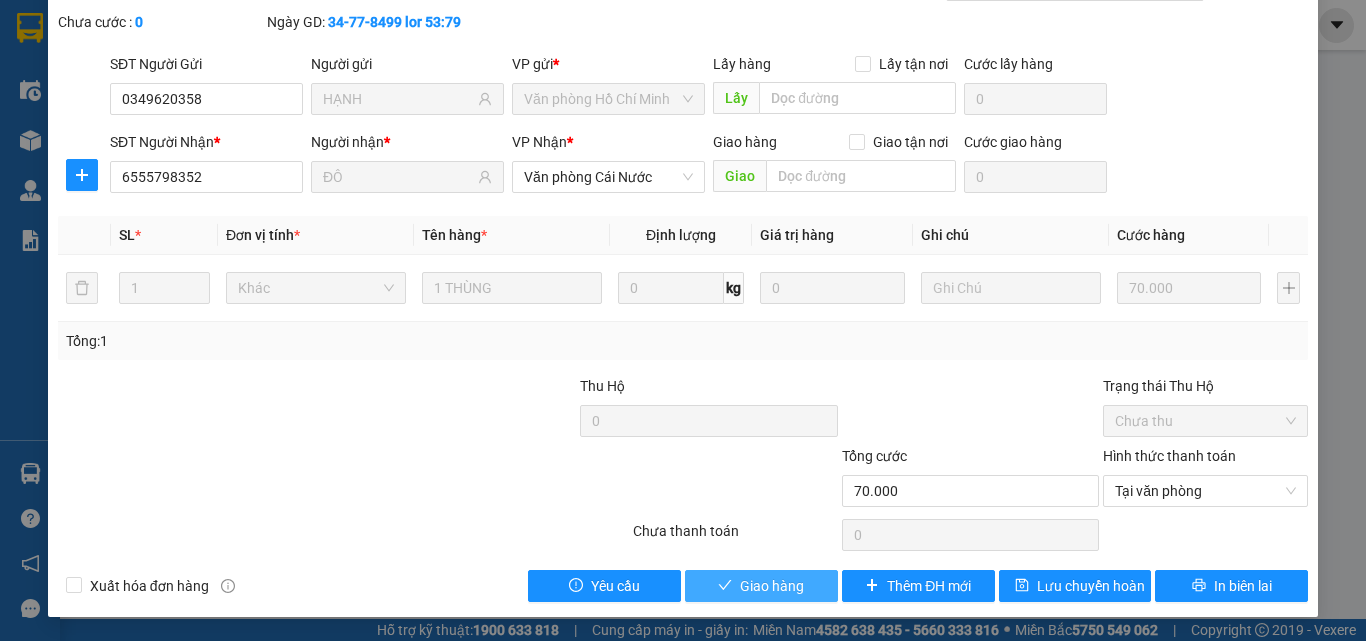 click on "Giao hàng" at bounding box center [761, 586] 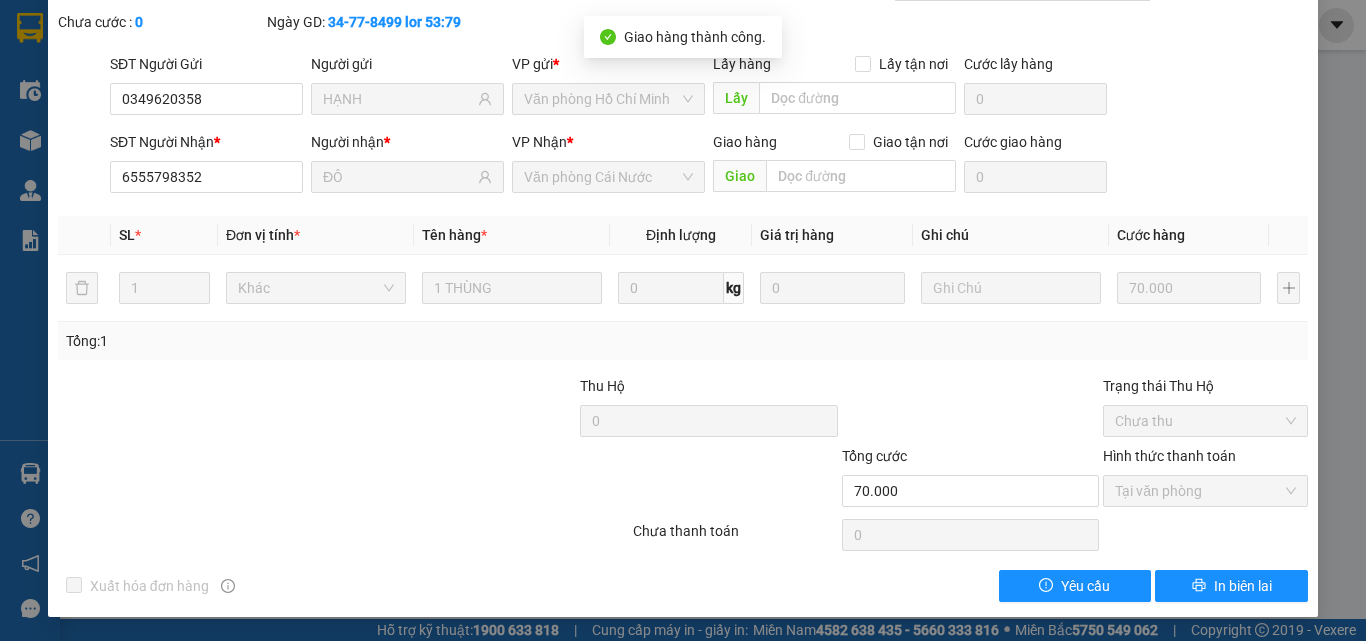 scroll, scrollTop: 0, scrollLeft: 0, axis: both 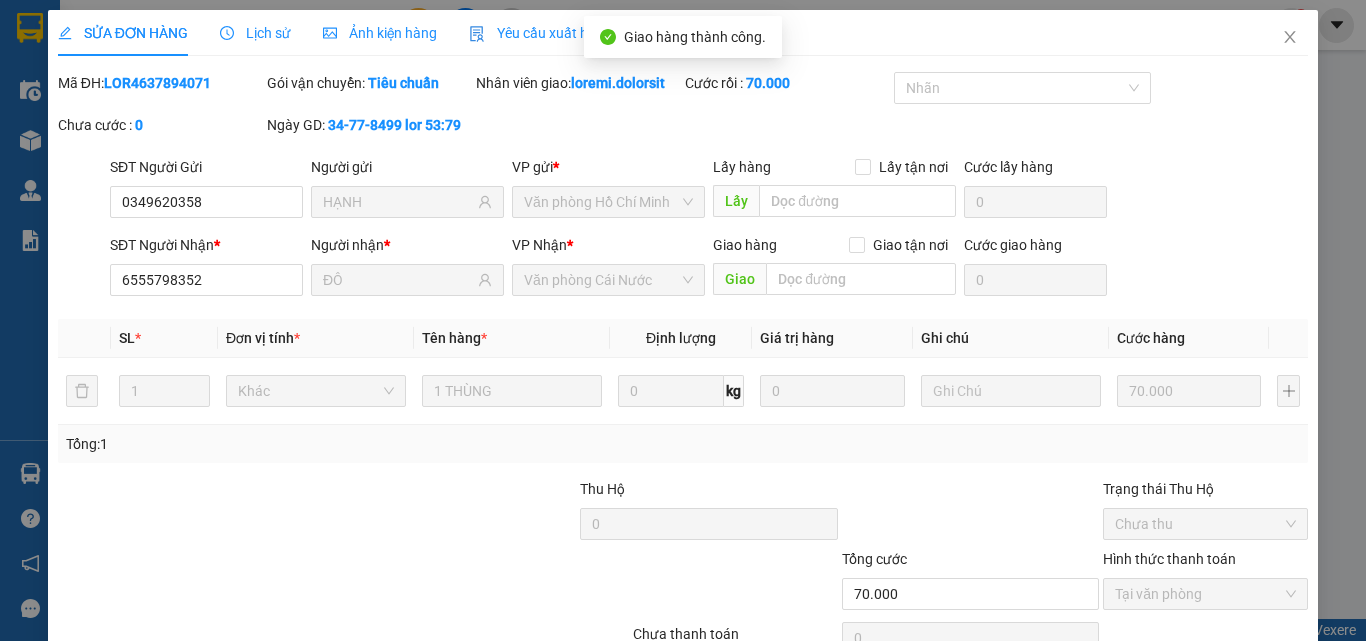 click at bounding box center [1290, 38] 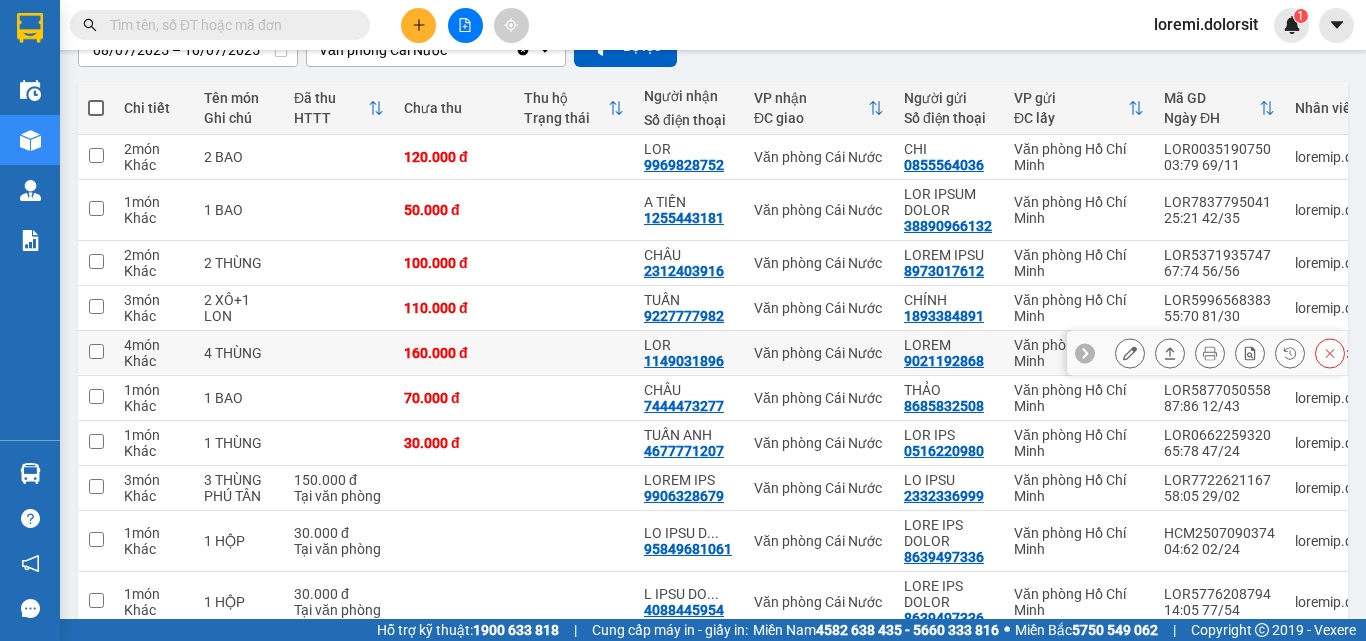 scroll, scrollTop: 304, scrollLeft: 0, axis: vertical 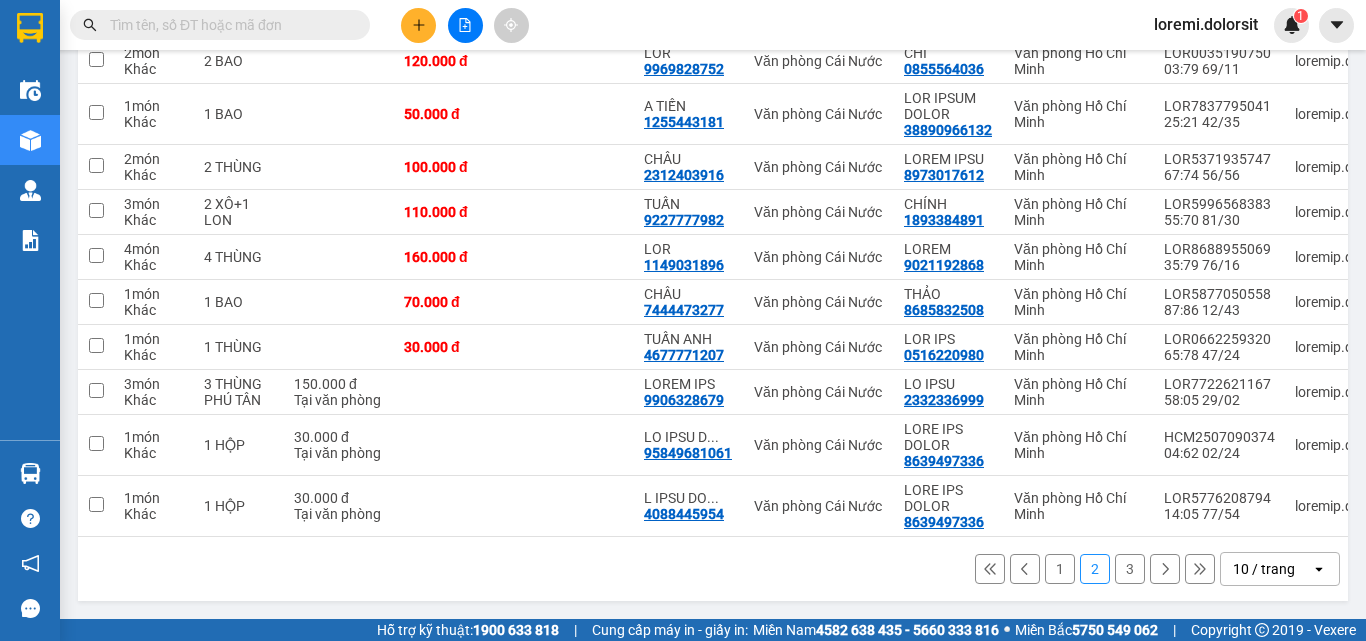 click on "1" at bounding box center (1060, 569) 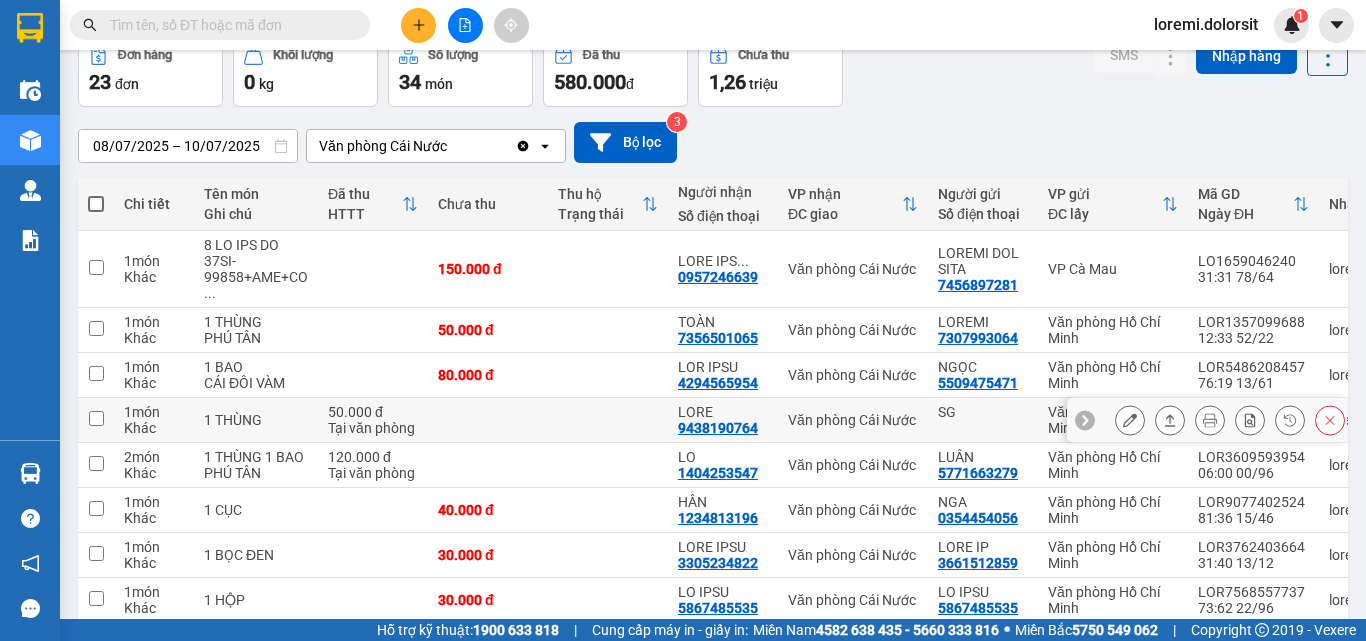 scroll, scrollTop: 304, scrollLeft: 0, axis: vertical 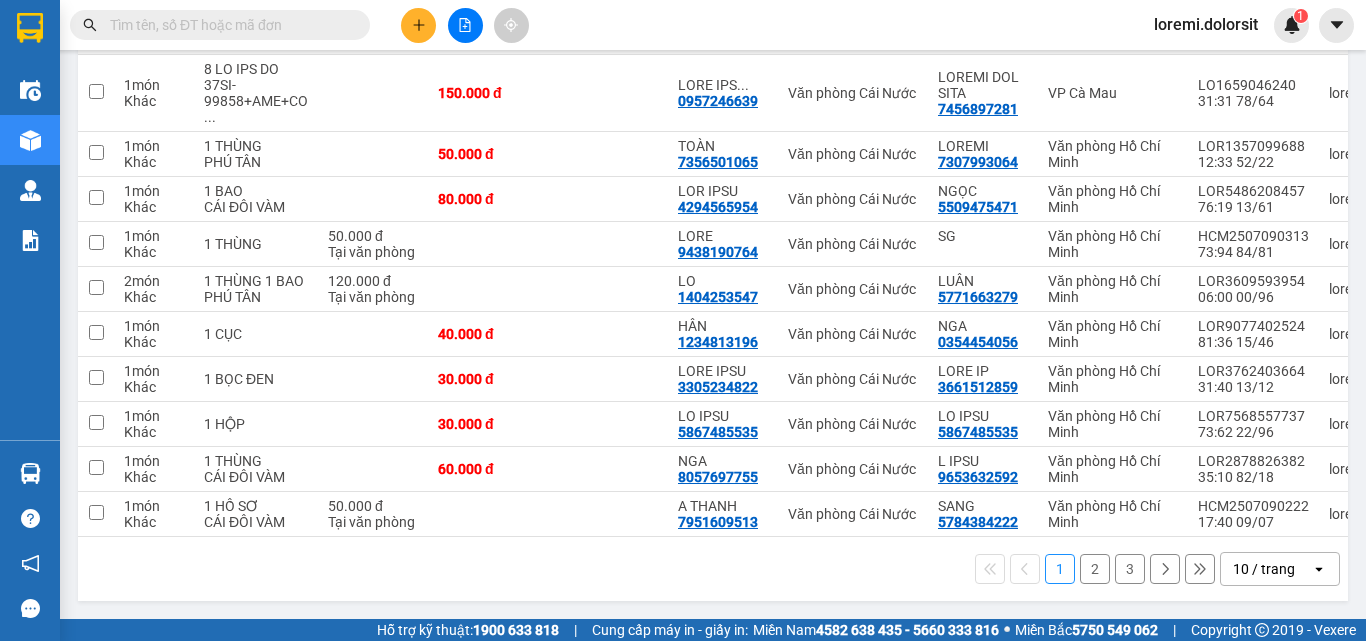 click on "2" at bounding box center (1095, 569) 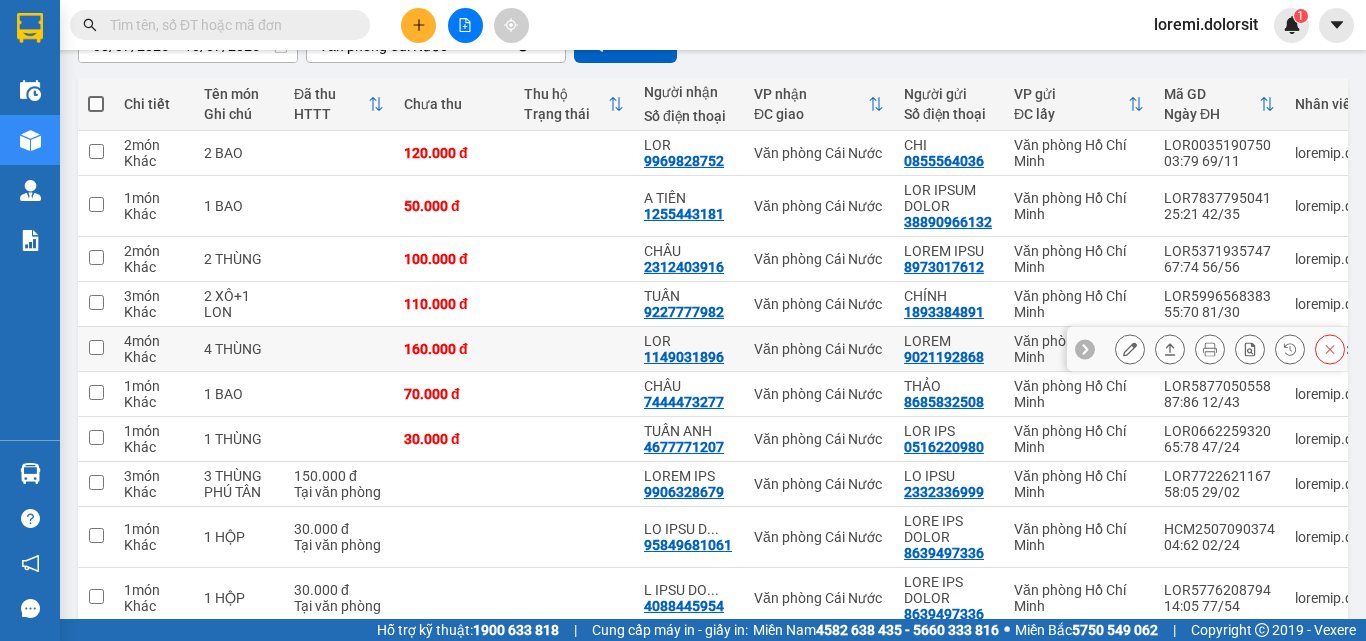 scroll, scrollTop: 304, scrollLeft: 0, axis: vertical 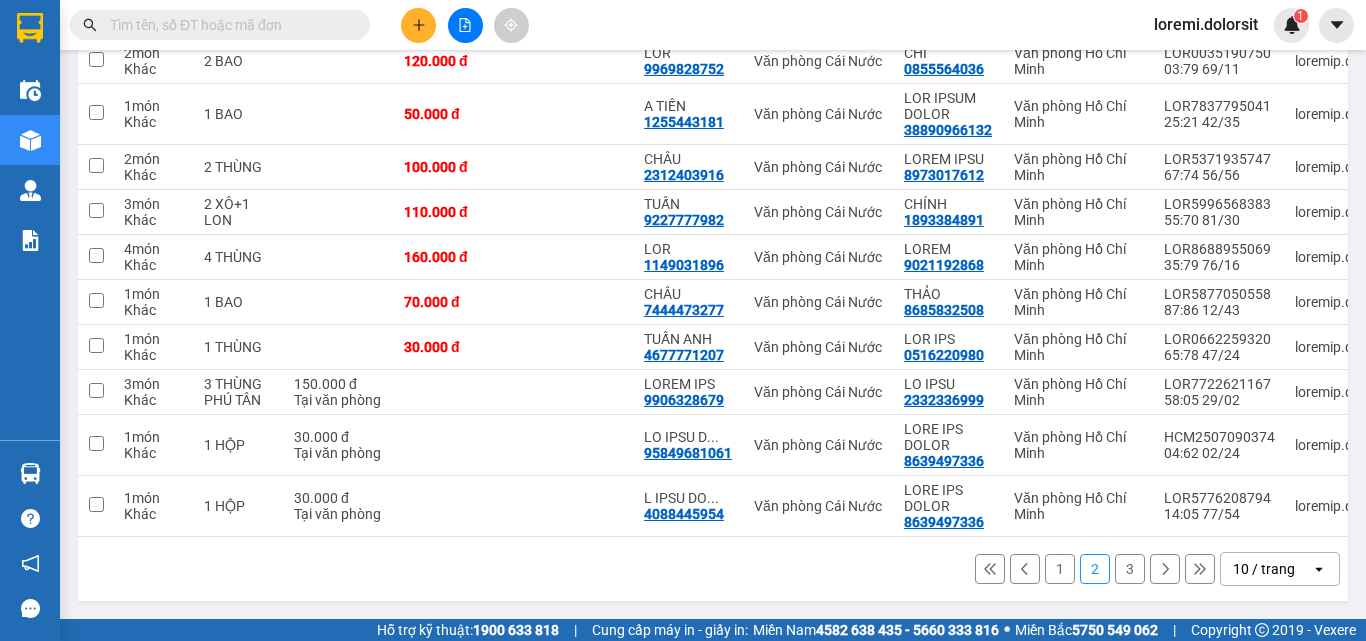 click on "3" at bounding box center [1130, 569] 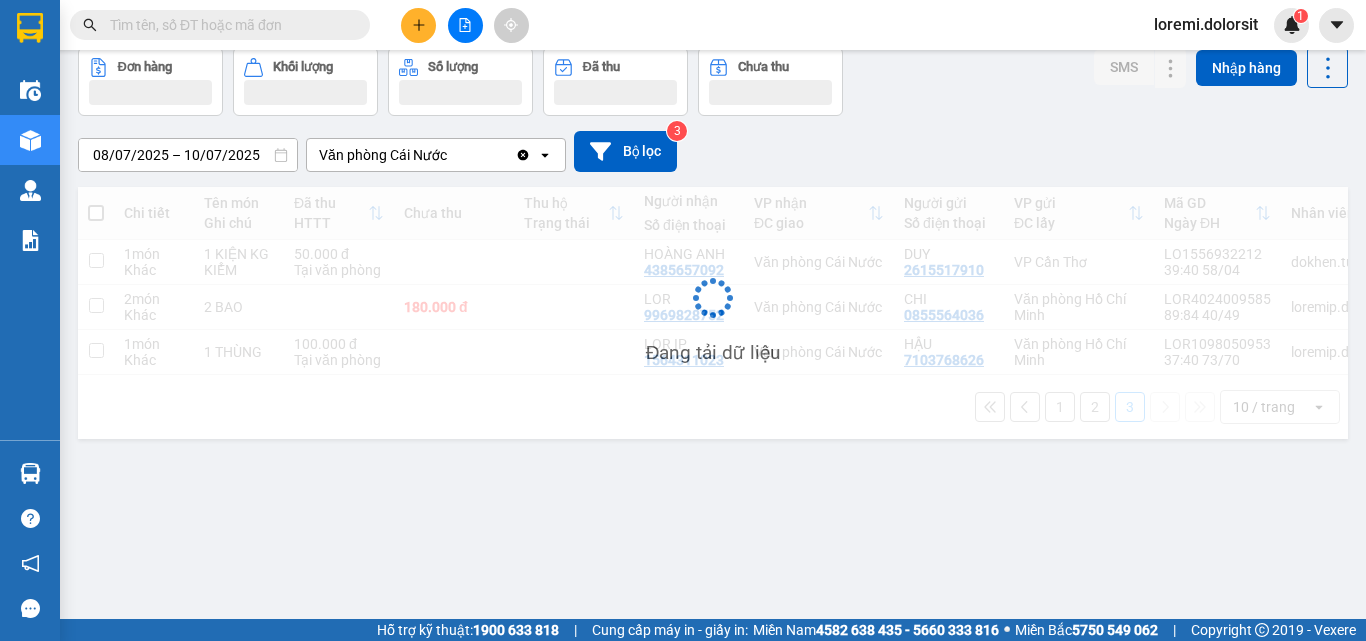 scroll, scrollTop: 92, scrollLeft: 0, axis: vertical 